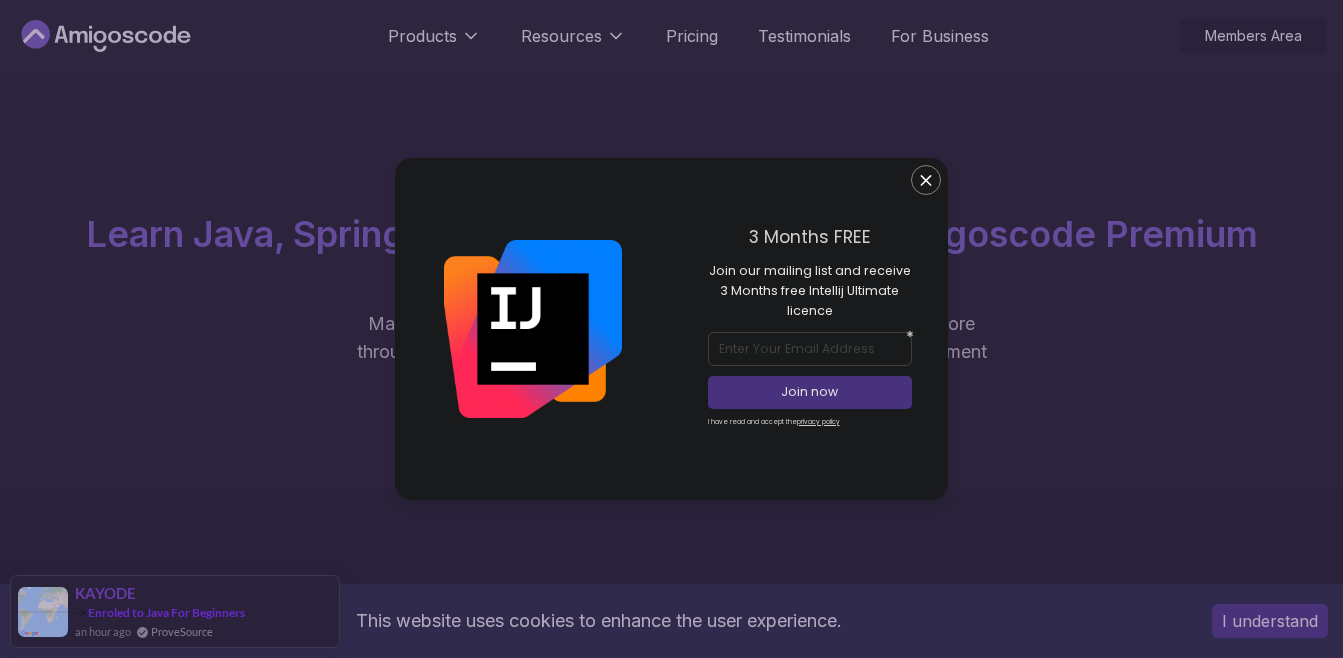 scroll, scrollTop: 0, scrollLeft: 0, axis: both 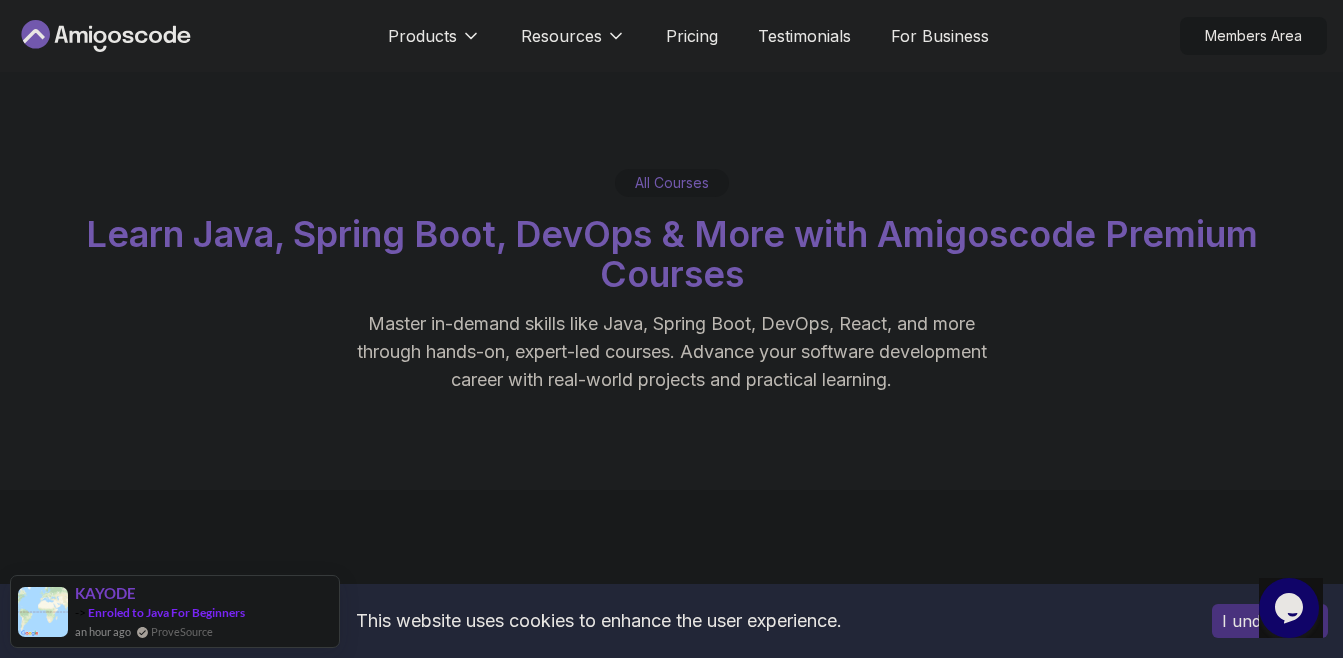 click on "This website uses cookies to enhance the user experience. I understand Products Resources Pricing Testimonials For Business Members Area Products Resources Pricing Testimonials For Business Members Area All Courses Learn Java, Spring Boot, DevOps & More with Amigoscode Premium Courses Master in-demand skills like Java, Spring Boot, DevOps, React, and more through hands-on, expert-led courses. Advance your software development career with real-world projects and practical learning. Filters Filters Type Course Build Price Pro Free Instructors Nelson Djalo Richard Abz Duration 0-1 Hour 1-3 Hours +3 Hours Track Front End Back End Dev Ops Full Stack Level Junior Mid-level Senior 6.00h Linux Fundamentals Pro Learn the fundamentals of Linux and how to use the command line 5.18h Advanced Spring Boot Pro Dive deep into Spring Boot with our advanced course, designed to take your skills from intermediate to expert level. 3.30h Building APIs with Spring Boot Pro 1.67h NEW Spring Boot for Beginners 6.65h NEW Pro 2.41h Pro" at bounding box center (671, 3330) 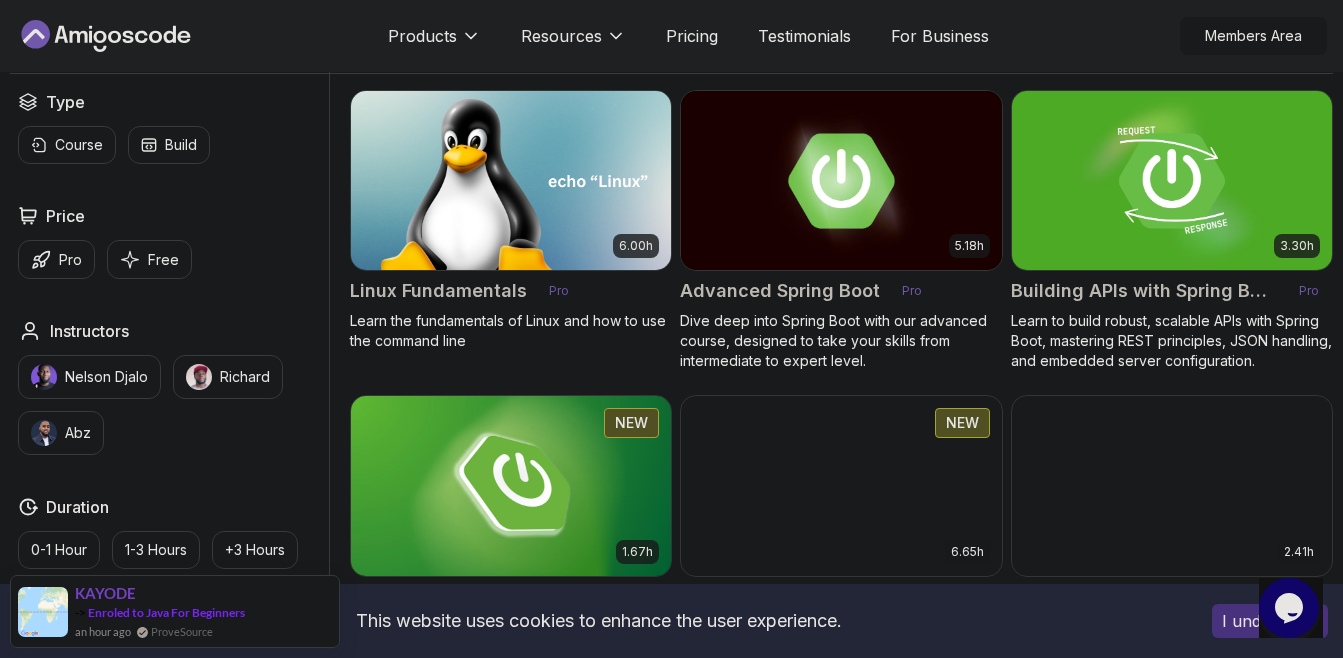 scroll, scrollTop: 590, scrollLeft: 0, axis: vertical 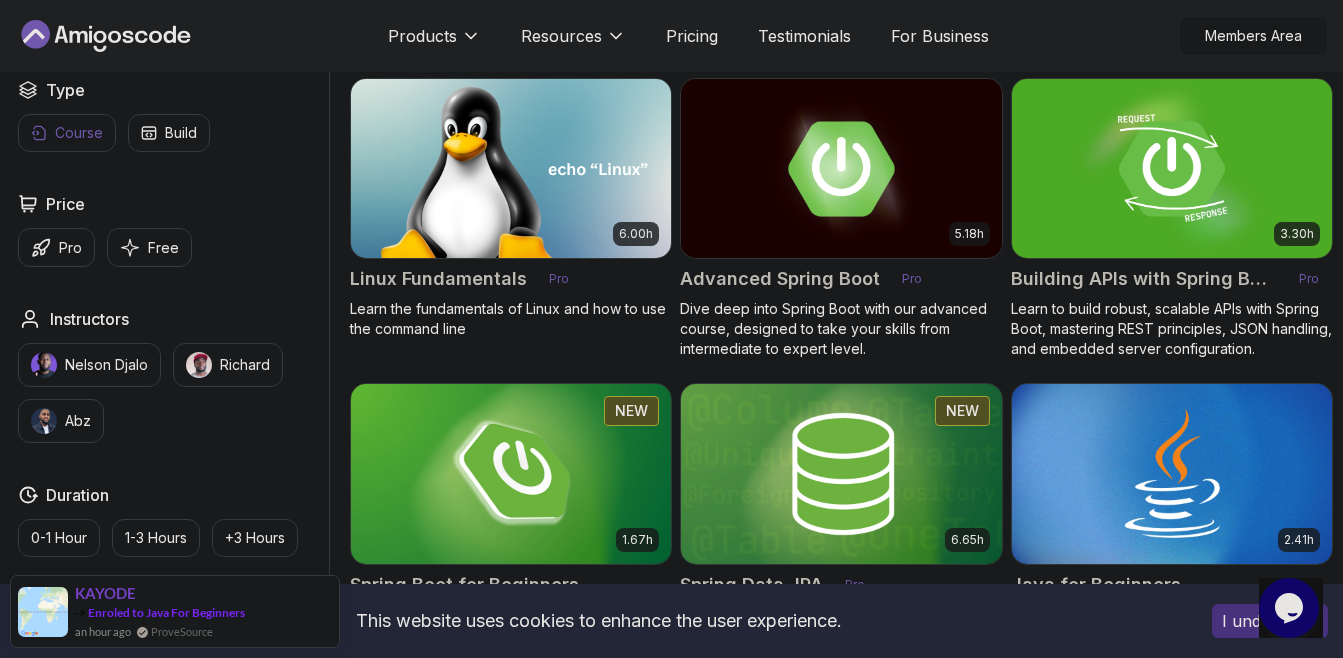 click on "Course" at bounding box center (79, 133) 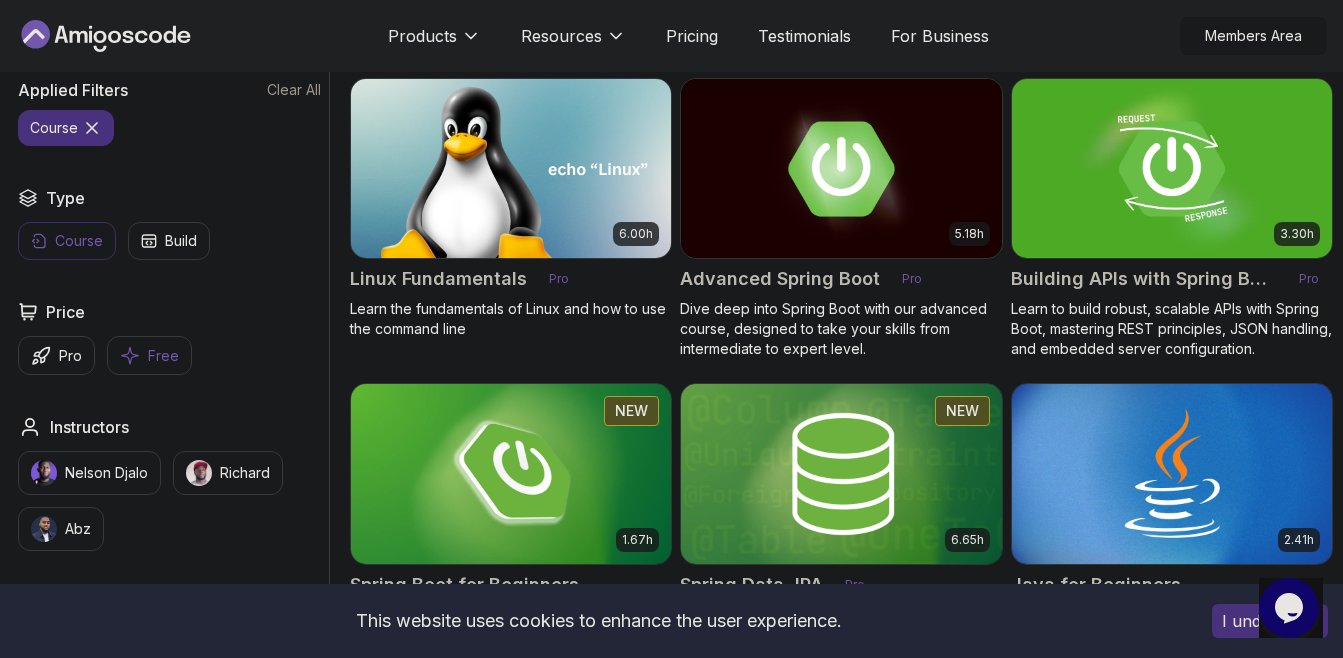 click on "Free" at bounding box center [149, 355] 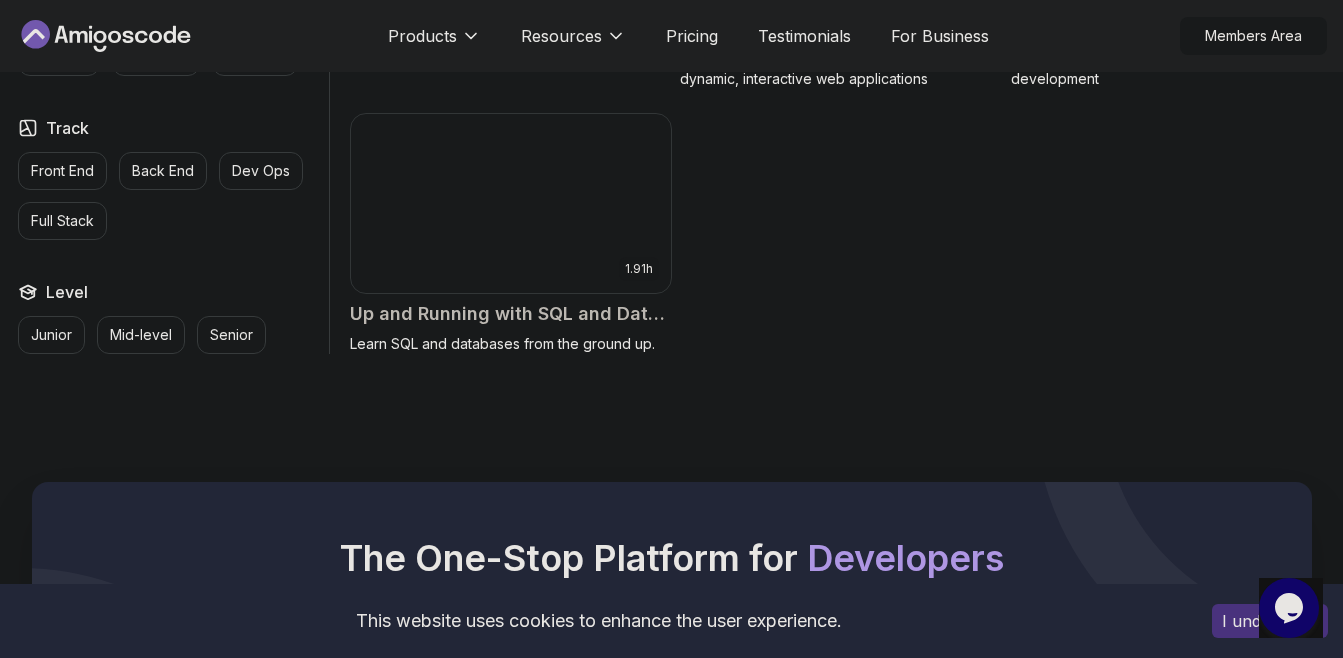 scroll, scrollTop: 1433, scrollLeft: 0, axis: vertical 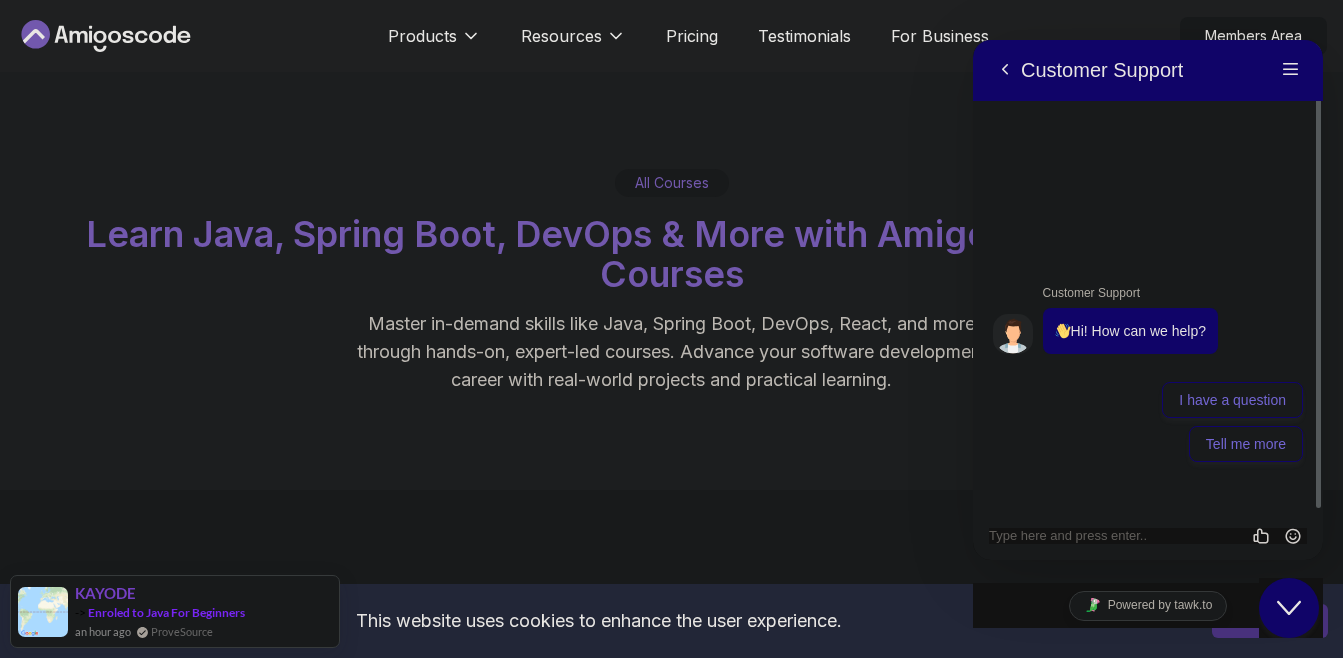 click on "This website uses cookies to enhance the user experience. I understand Products Resources Pricing Testimonials For Business Members Area Products Resources Pricing Testimonials For Business Members Area All Courses Learn Java, Spring Boot, DevOps & More with Amigoscode Premium Courses Master in-demand skills like Java, Spring Boot, DevOps, React, and more through hands-on, expert-led courses. Advance your software development career with real-world projects and practical learning. Filters Filters Type Course Build Price Pro Free Instructors Nelson Djalo Richard Abz Duration 0-1 Hour 1-3 Hours +3 Hours Track Front End Back End Dev Ops Full Stack Level Junior Mid-level Senior 6.00h Linux Fundamentals Pro Learn the fundamentals of Linux and how to use the command line 5.18h Advanced Spring Boot Pro Dive deep into Spring Boot with our advanced course, designed to take your skills from intermediate to expert level. 3.30h Building APIs with Spring Boot Pro 1.67h NEW Spring Boot for Beginners 6.65h NEW Pro 2.41h Pro" at bounding box center (671, 4909) 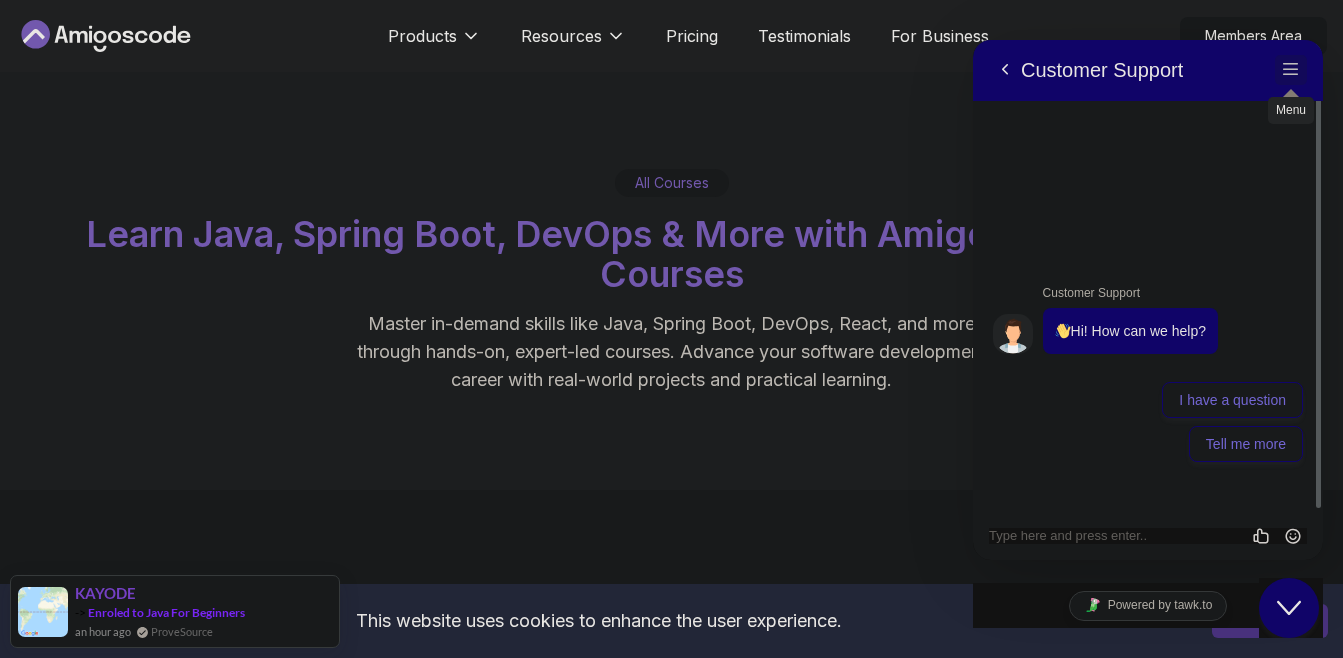 click on "Menu" at bounding box center (1291, 70) 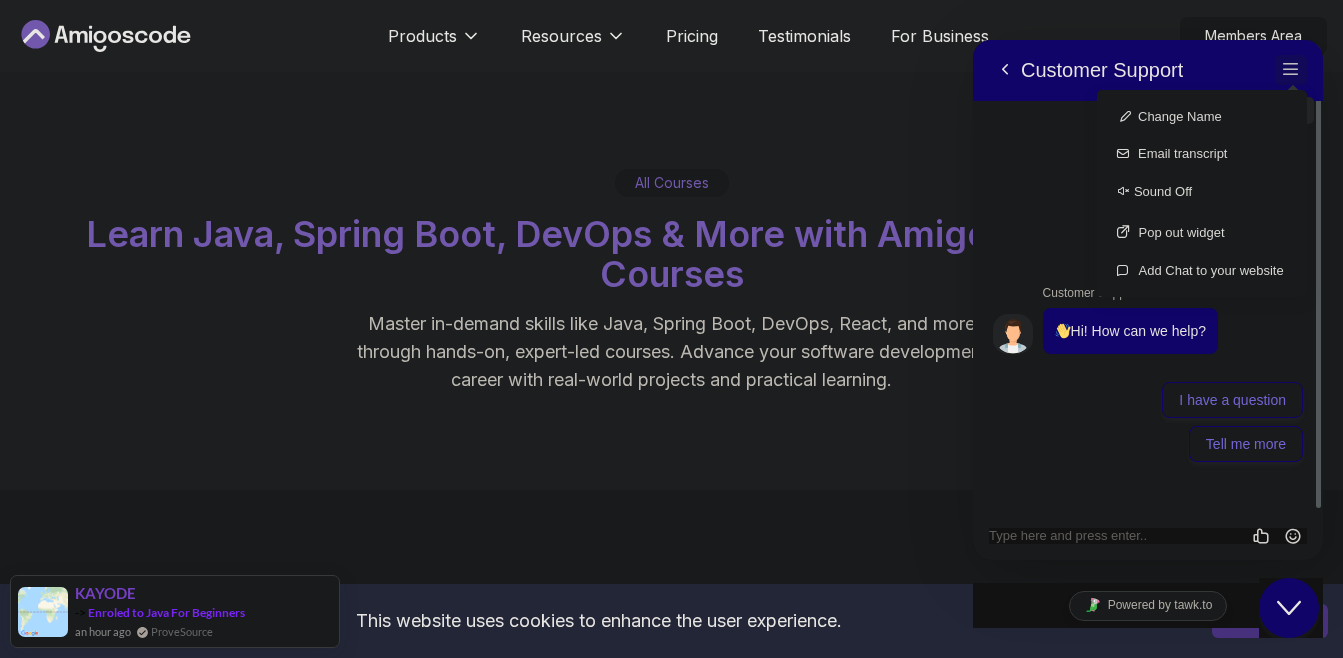 click on "Menu" at bounding box center [1291, 70] 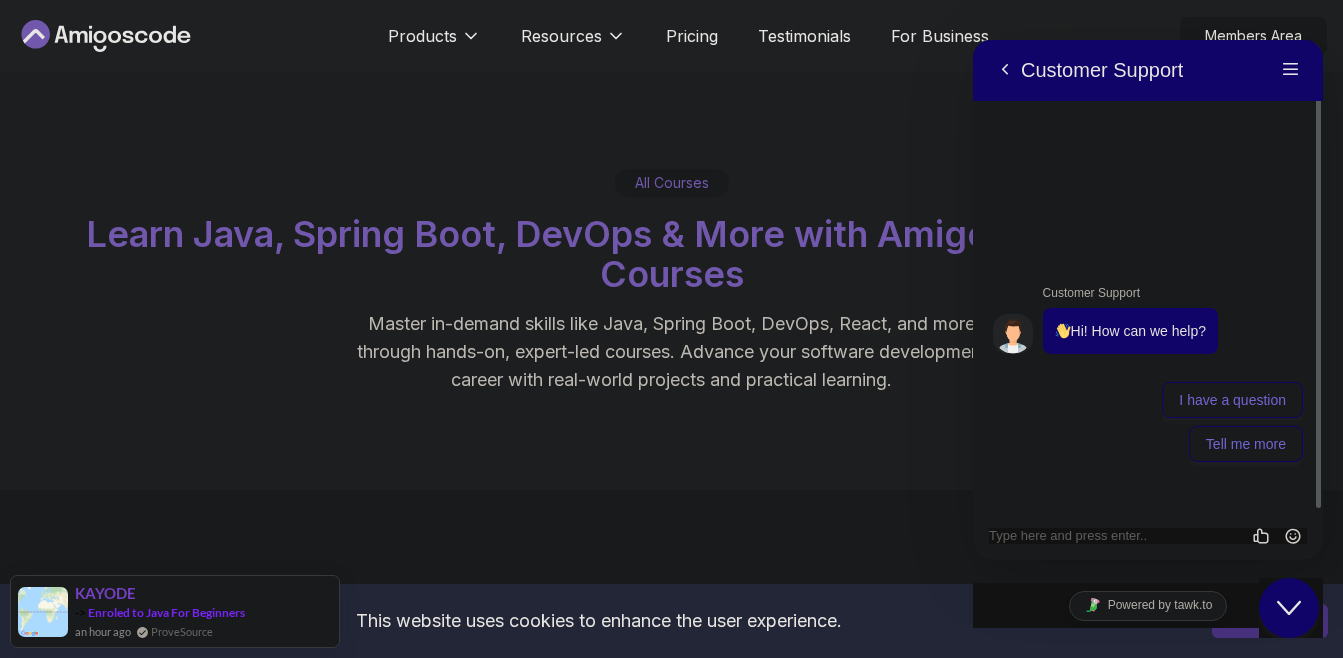 click 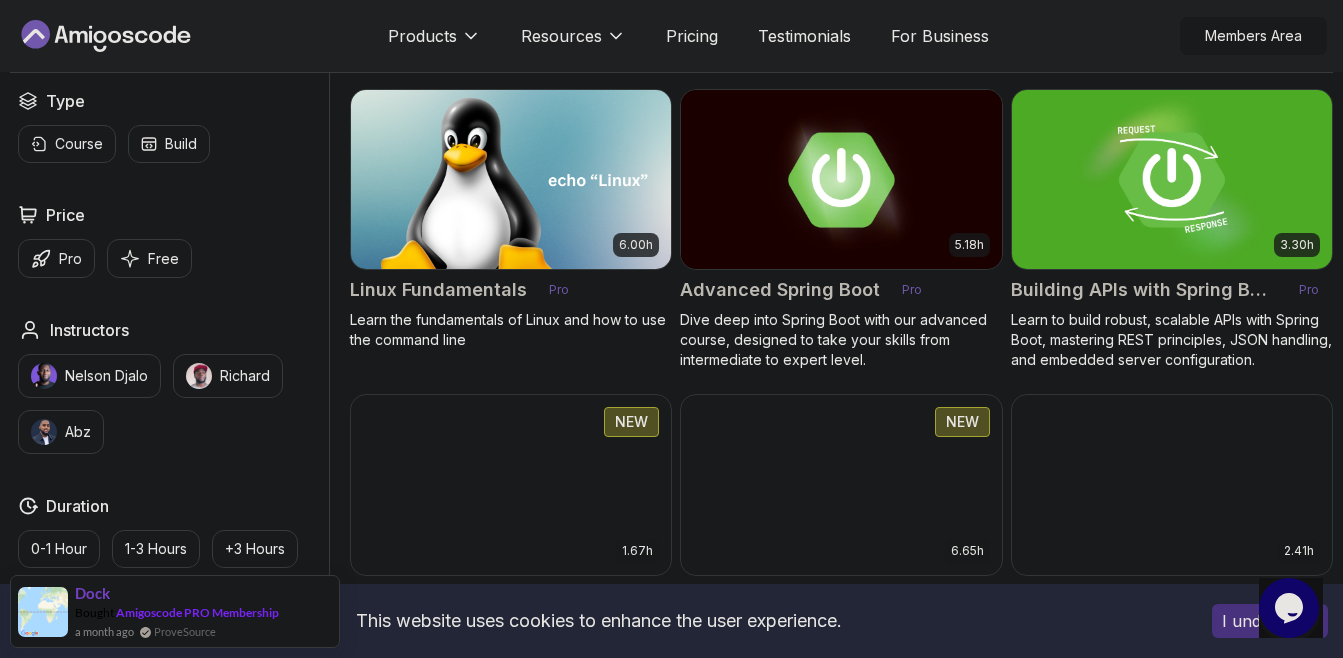 scroll, scrollTop: 601, scrollLeft: 0, axis: vertical 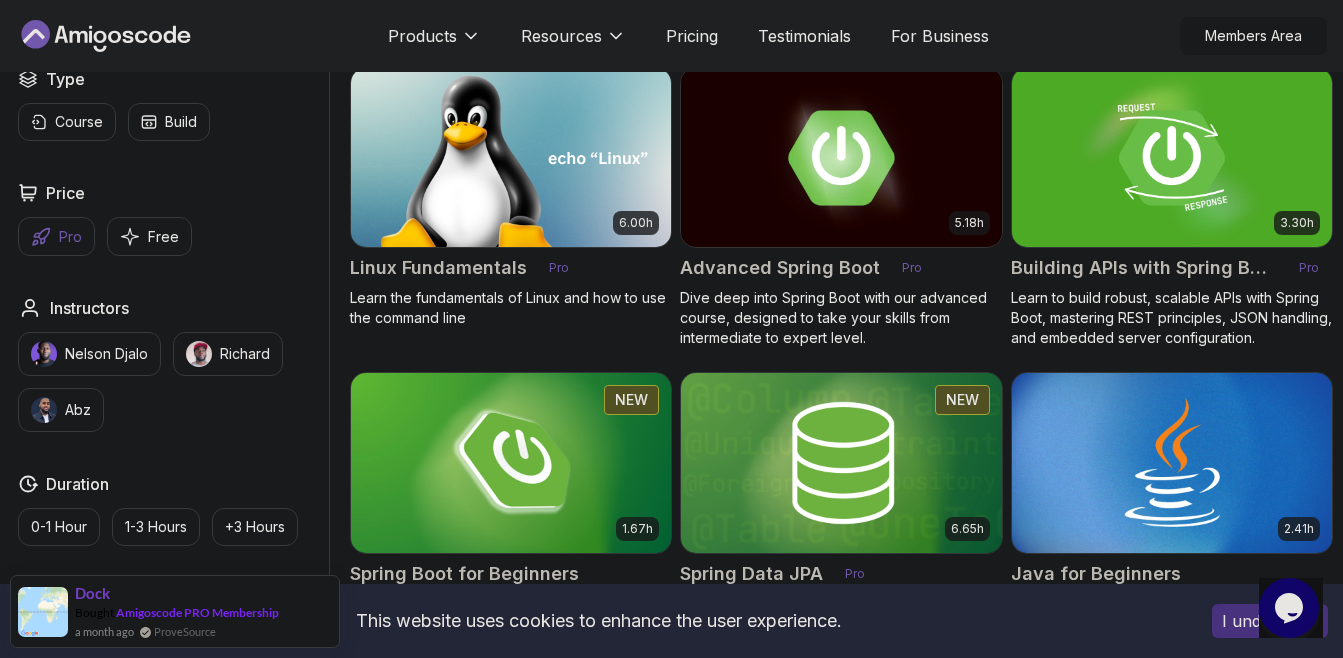 click on "Pro" at bounding box center [70, 237] 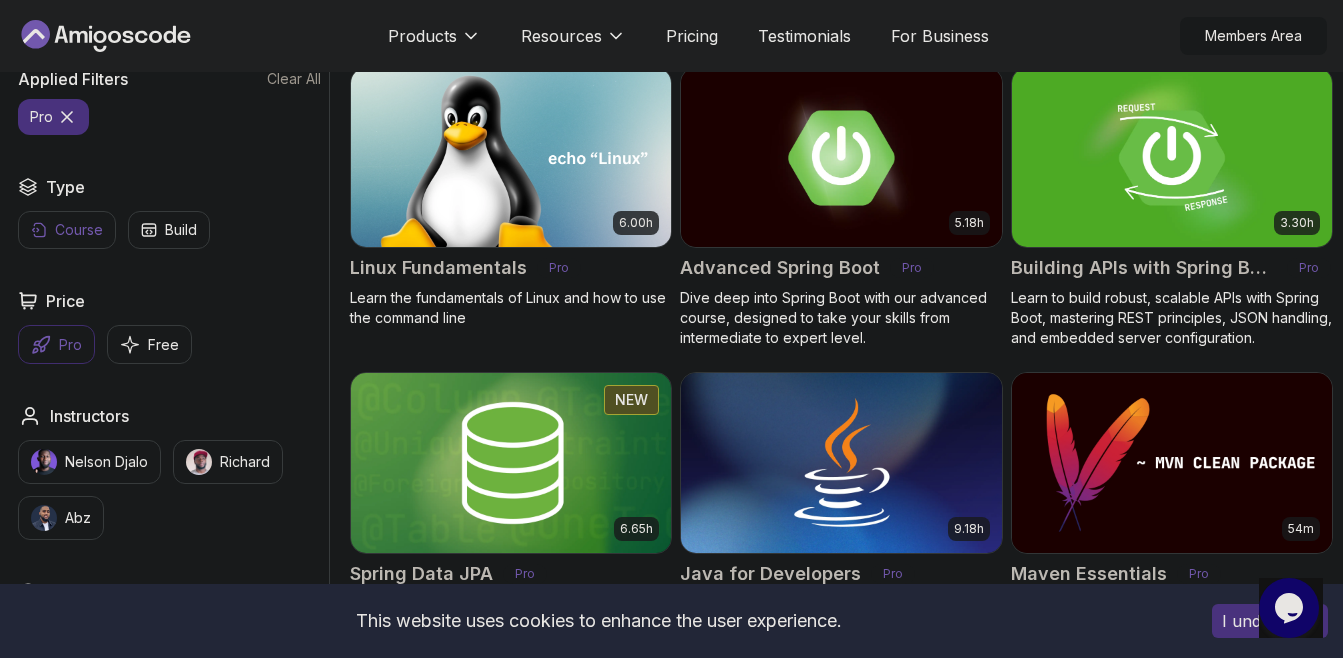 click on "Course" at bounding box center (79, 230) 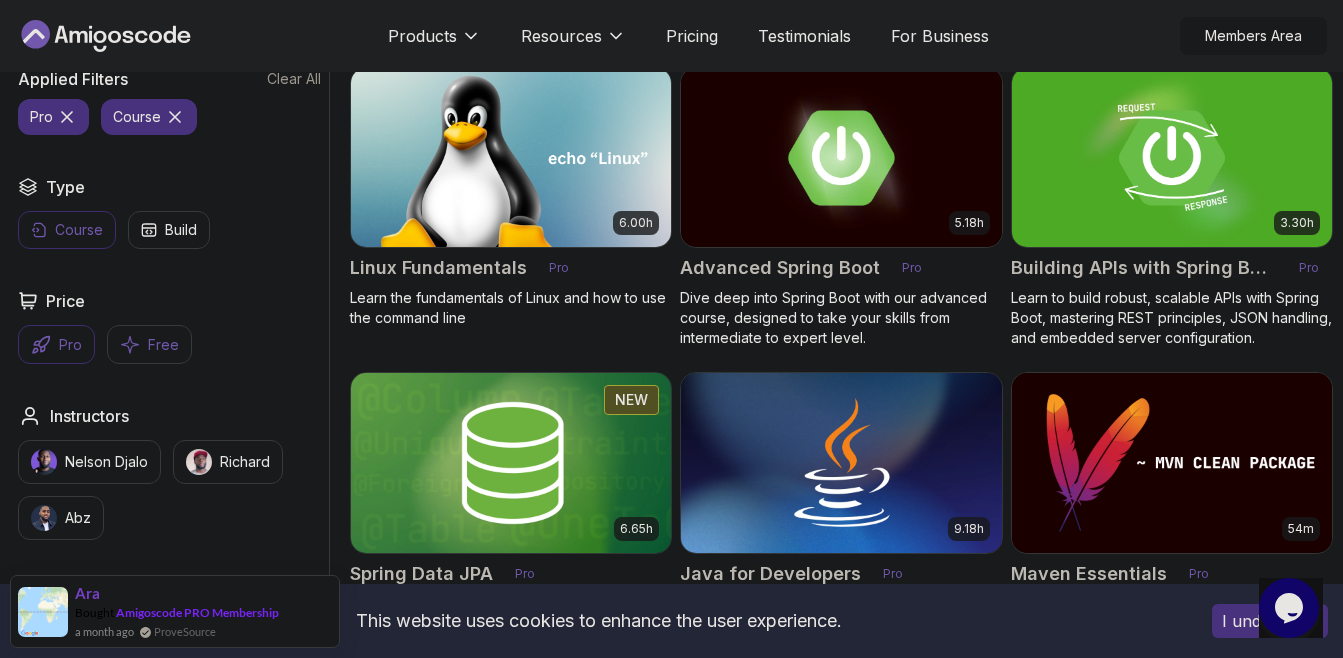 click on "Free" at bounding box center [163, 345] 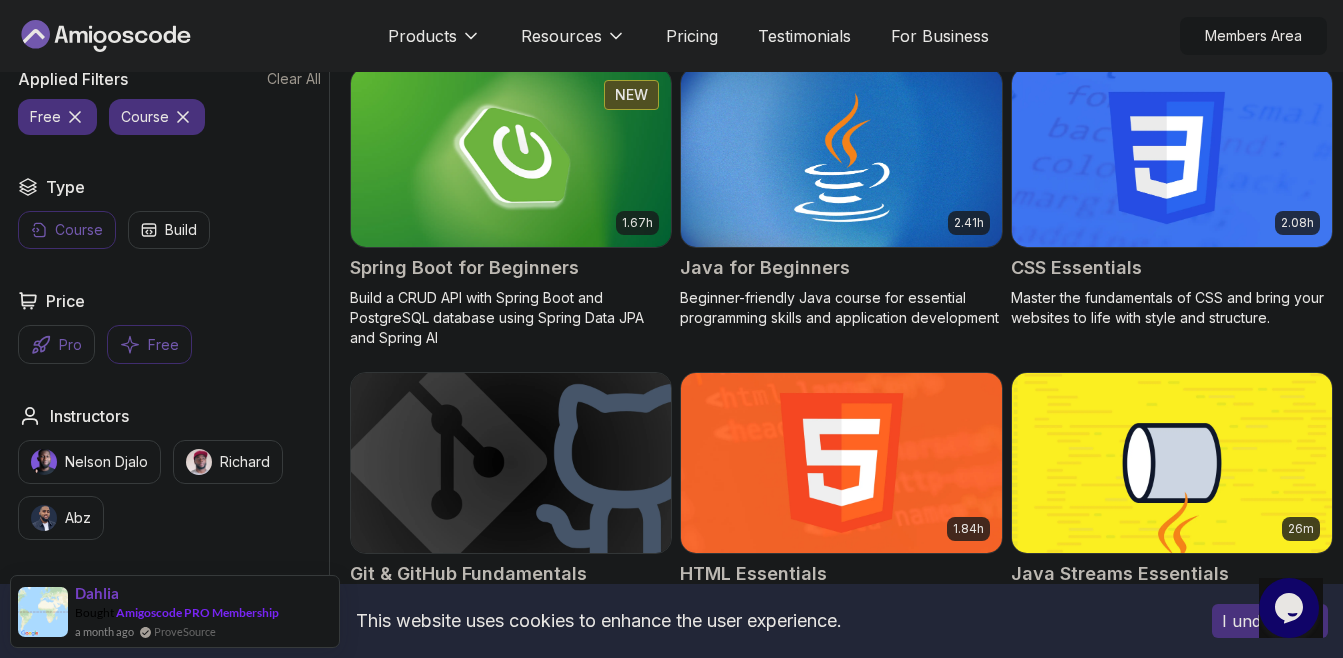 click on "Pro" at bounding box center [56, 344] 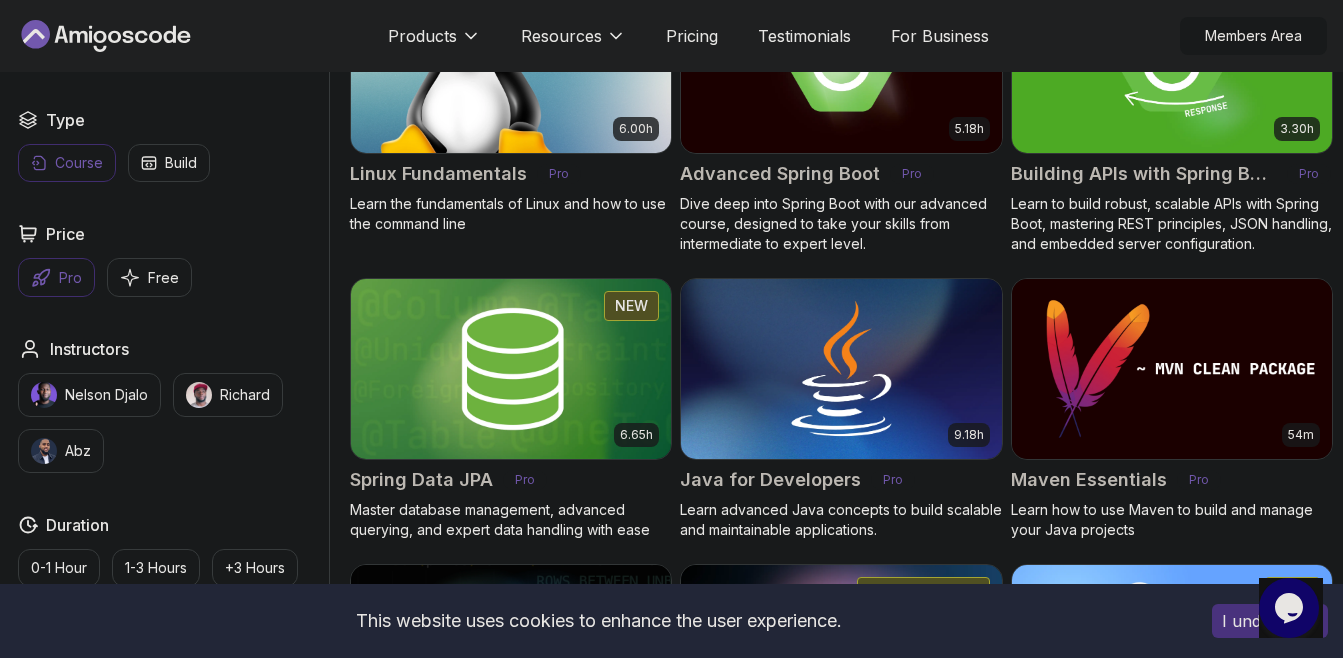 scroll, scrollTop: 696, scrollLeft: 0, axis: vertical 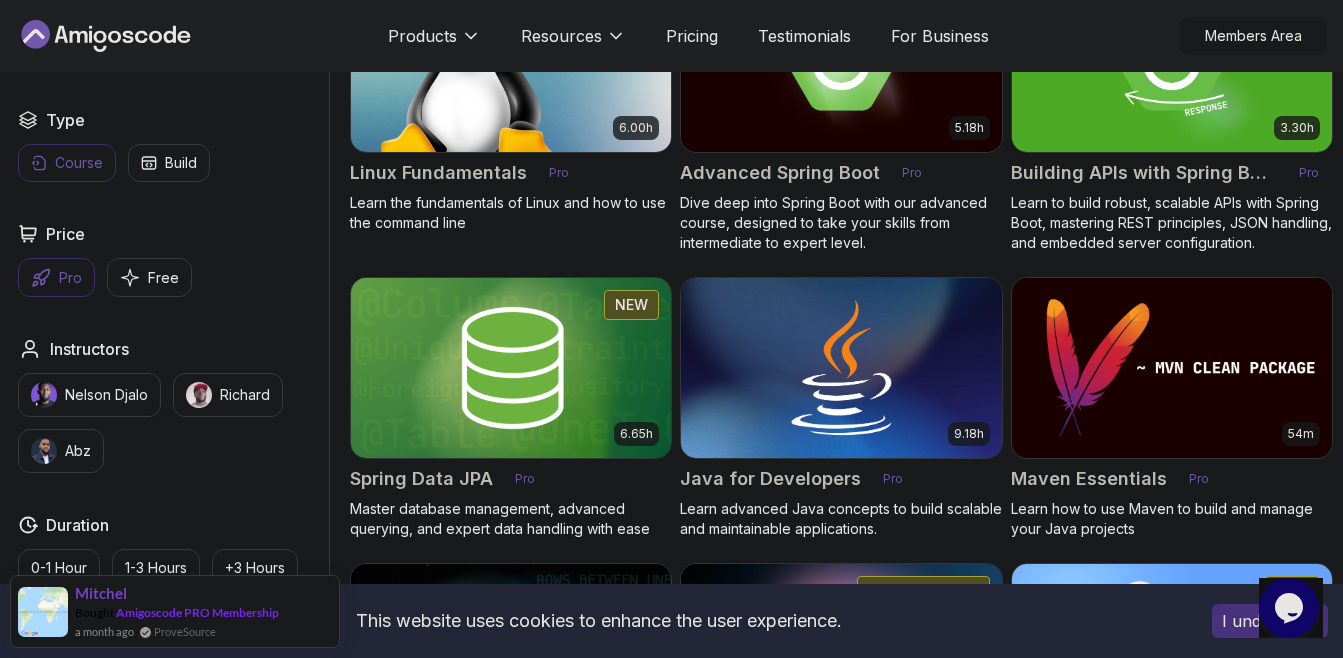 click at bounding box center [841, 368] 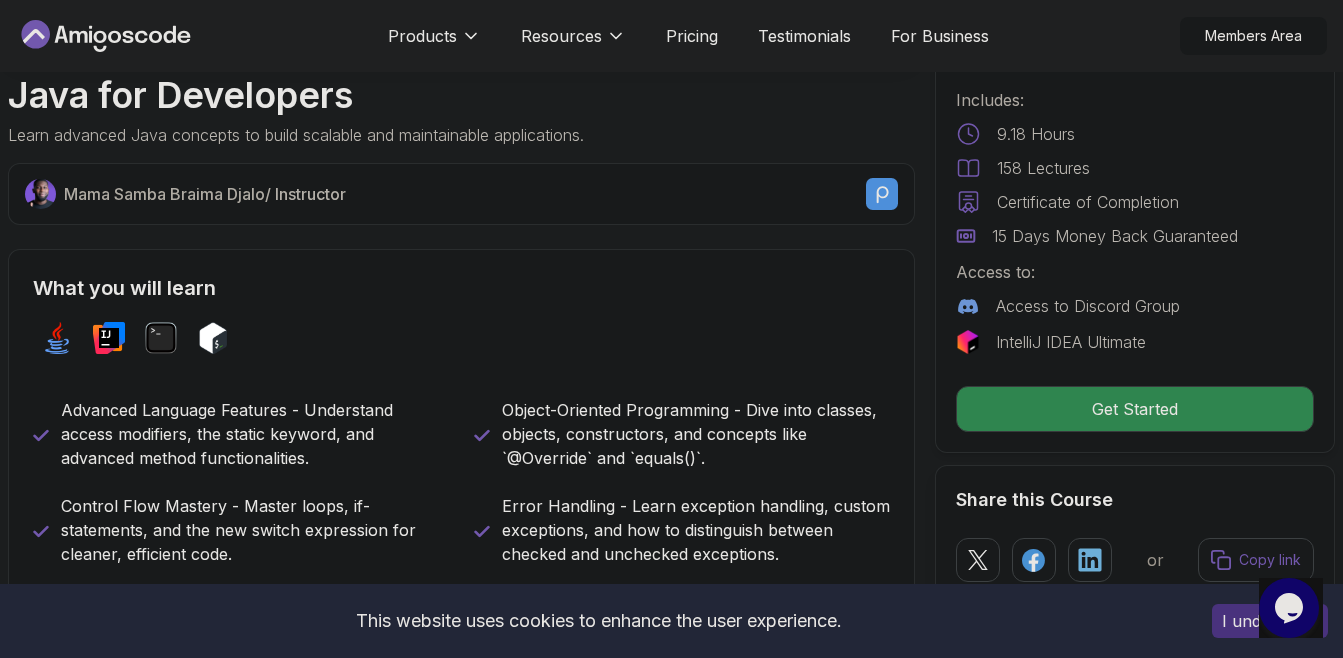 scroll, scrollTop: 584, scrollLeft: 0, axis: vertical 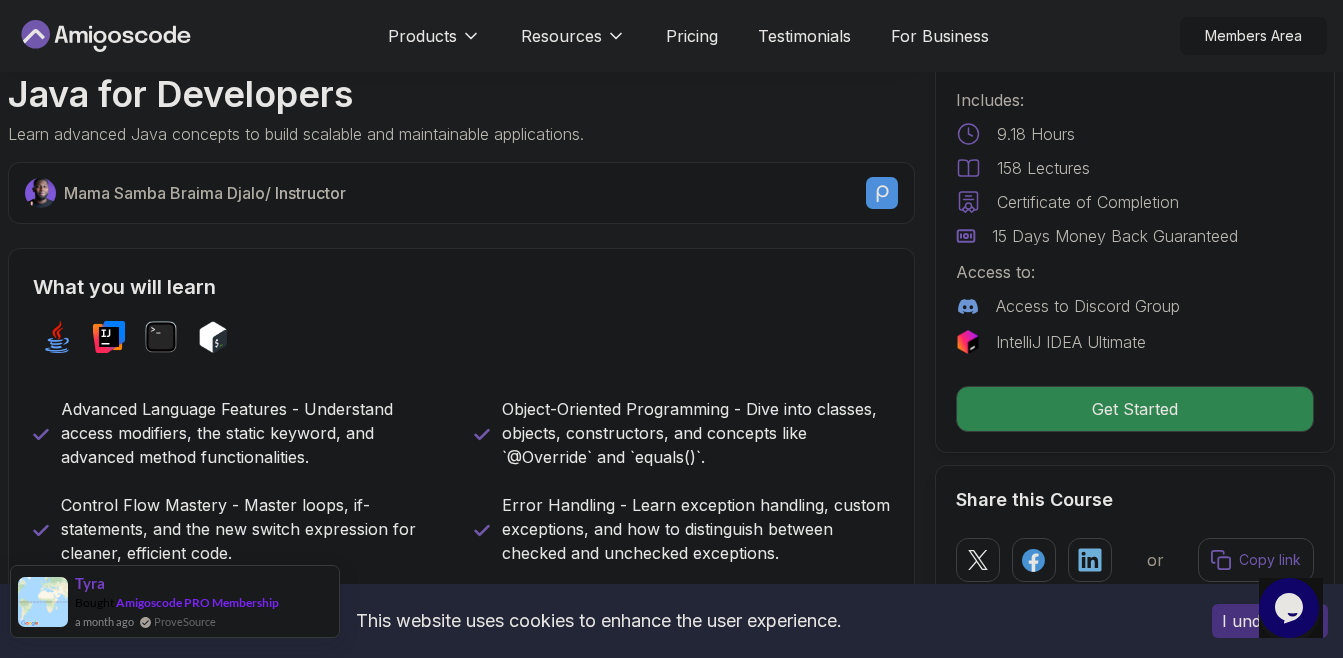 click on "Tyra Bought   Amigoscode PRO Membership a month ago    ProveSource" at bounding box center (173, 601) 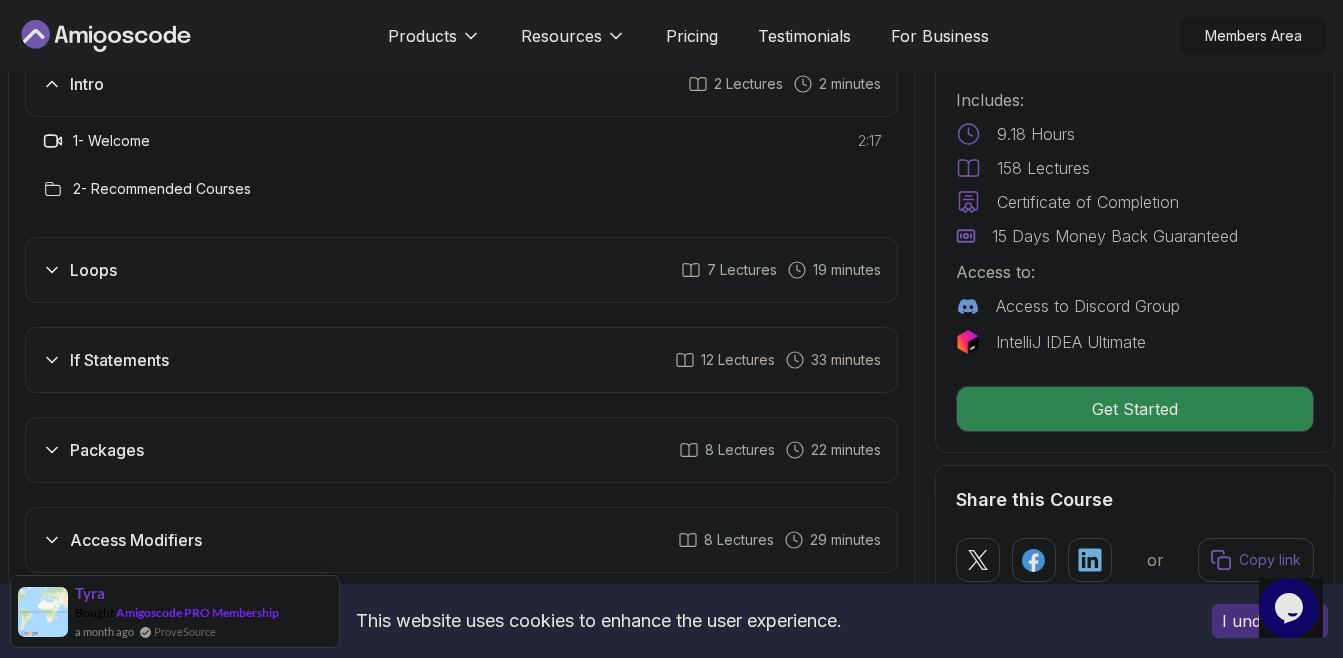 scroll, scrollTop: 2638, scrollLeft: 0, axis: vertical 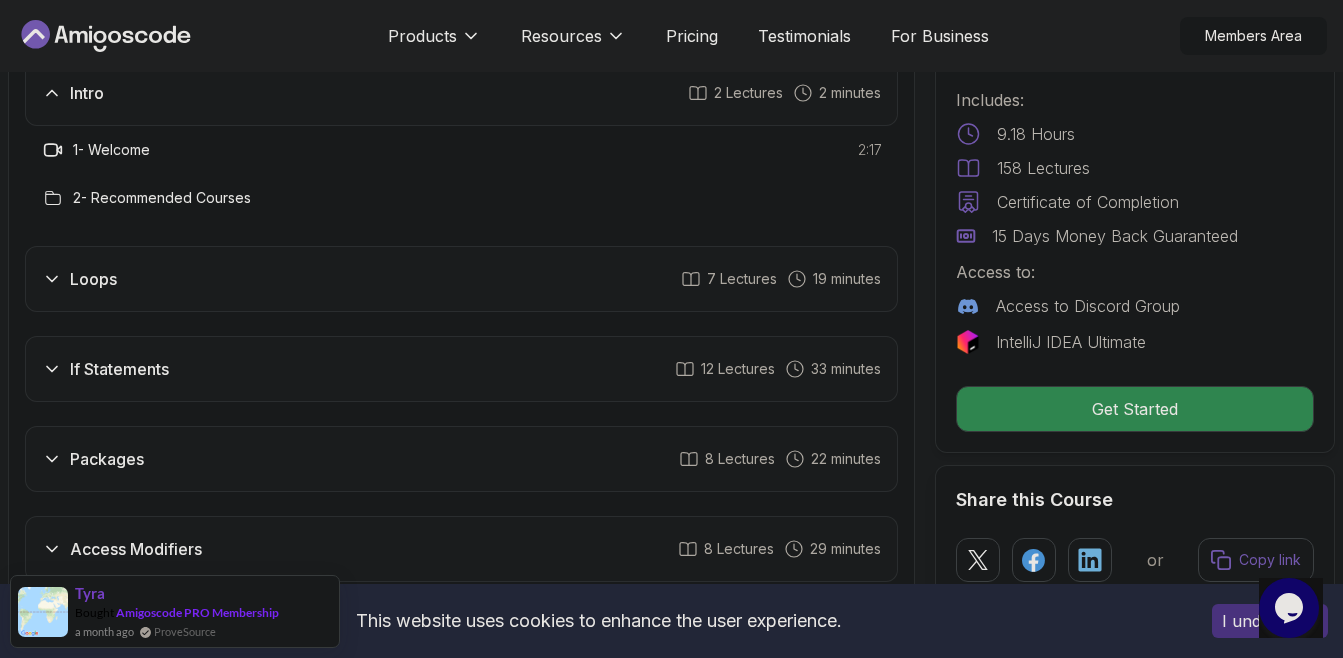 click on "Loops 7   Lectures     19 minutes" at bounding box center [461, 279] 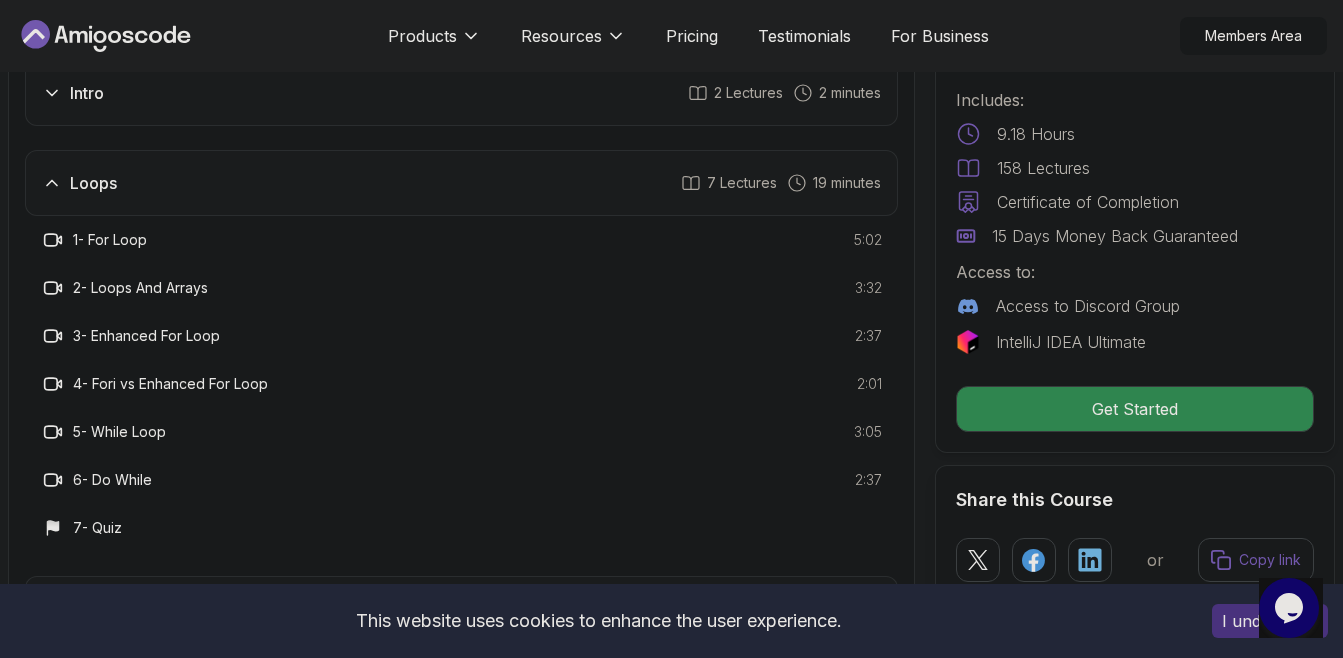 click on "Loops 7   Lectures     19 minutes" at bounding box center (461, 183) 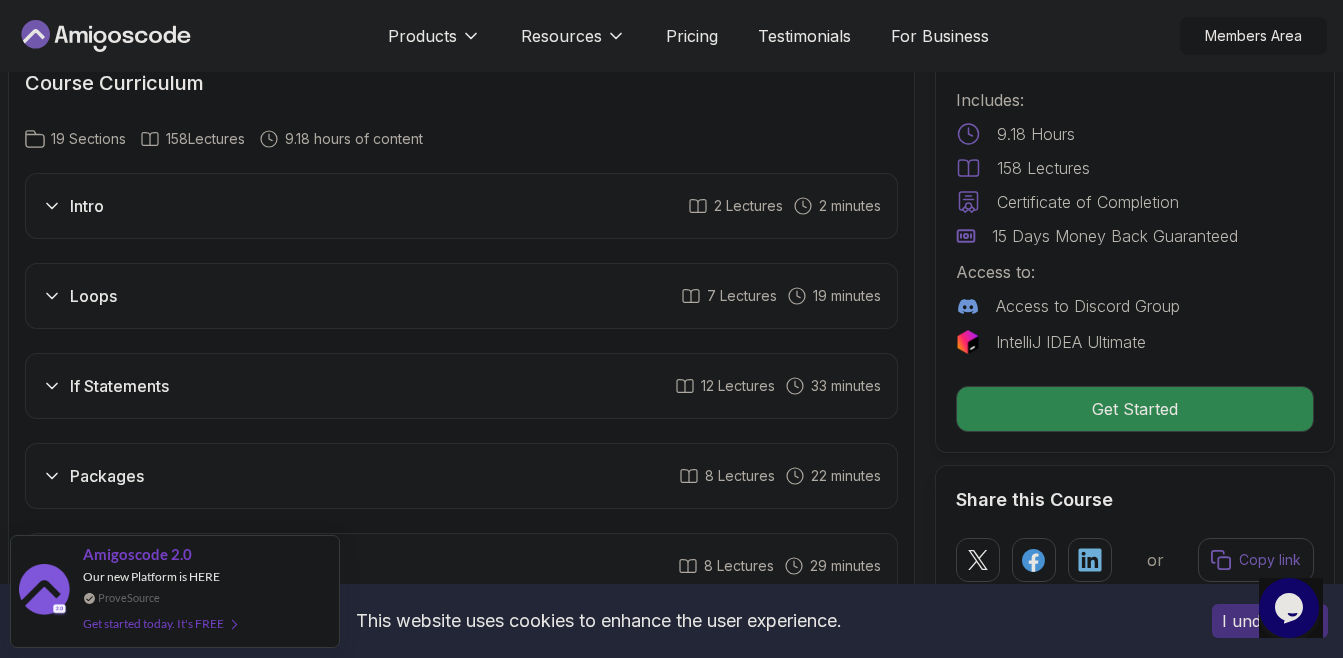 scroll, scrollTop: 2524, scrollLeft: 0, axis: vertical 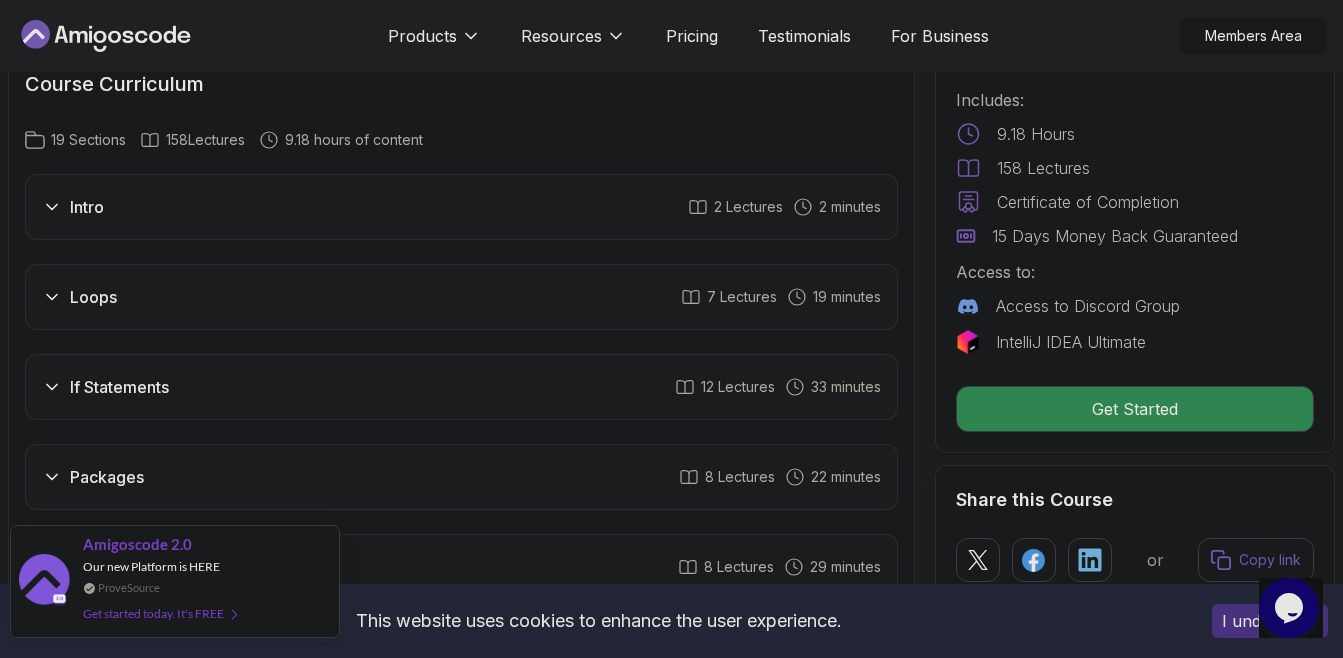 click on "Get started today. It's FREE" at bounding box center [159, 613] 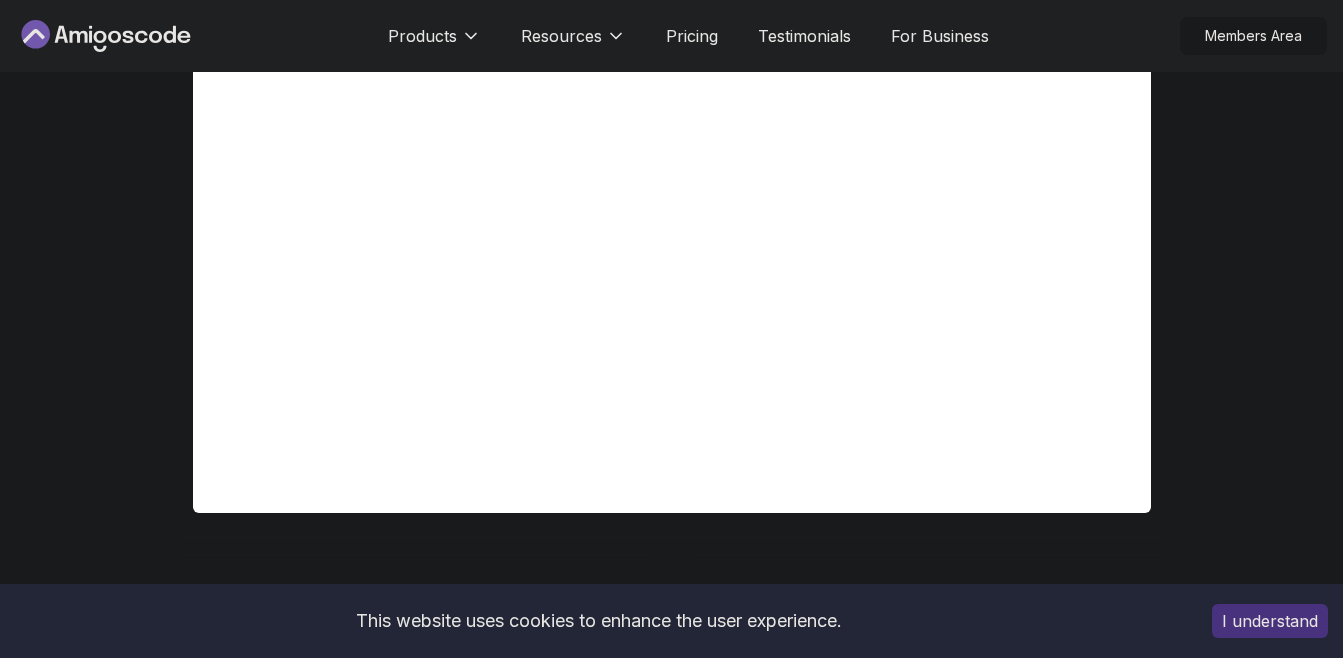 scroll, scrollTop: 632, scrollLeft: 0, axis: vertical 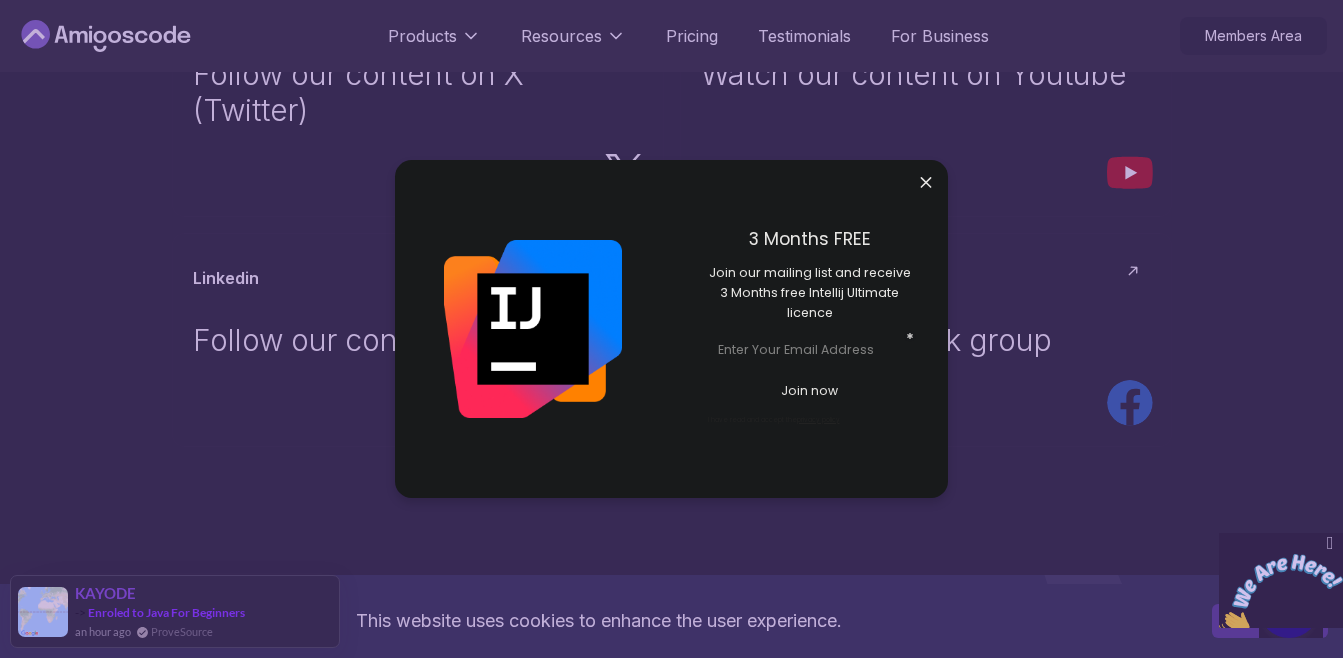 click at bounding box center (1330, 543) 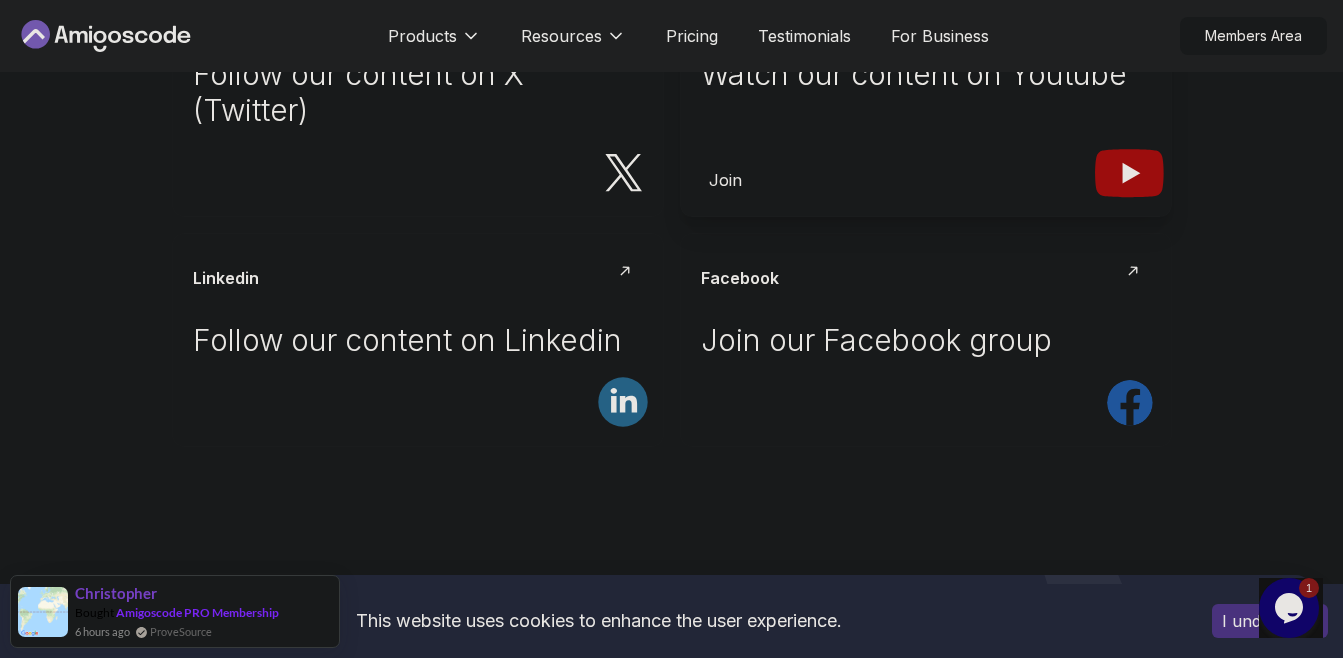 click on "This website uses cookies to enhance the user experience. I understand Products Resources Pricing Testimonials For Business Members Area Products Resources Pricing Testimonials For Business Members Area Community Connect, Collaborate   Engage with like-minded individuals, share knowledge, and collaborate. Learn, grow, and achieve together. Discord Join our discord community X (Twitter) Follow our content on X (Twitter) Join Youtube Watch our content on Youtube Join Linkedin Follow our content on Linkedin Join Facebook Join our Facebook group Join The One-Stop Platform for   Developers Get unlimited access to coding   courses ,   Quizzes ,   Builds  and   Tools . Start your journey or level up your career with Amigoscode today! Start for Free Check Courses JOIN OUR NEWSLETTER We'll send you a nice letter once per week. No spam. Submit PRODUCTS Portfolly Courses Builds soon Bootcamp Roadmaps Textbook RESOURCES Team Blogs Newsletter Community QUICK LINKS Pricing Testimonials Merch Support Legal Terms Privacy" at bounding box center [671, 149] 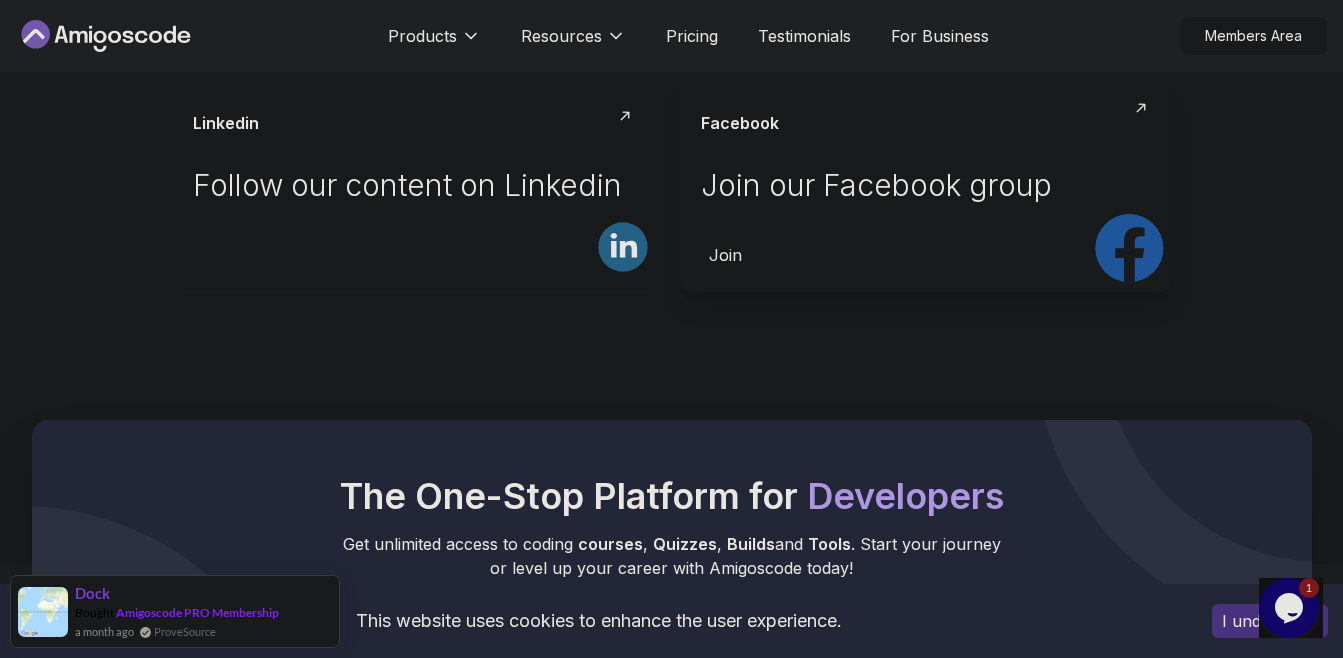 scroll, scrollTop: 1372, scrollLeft: 0, axis: vertical 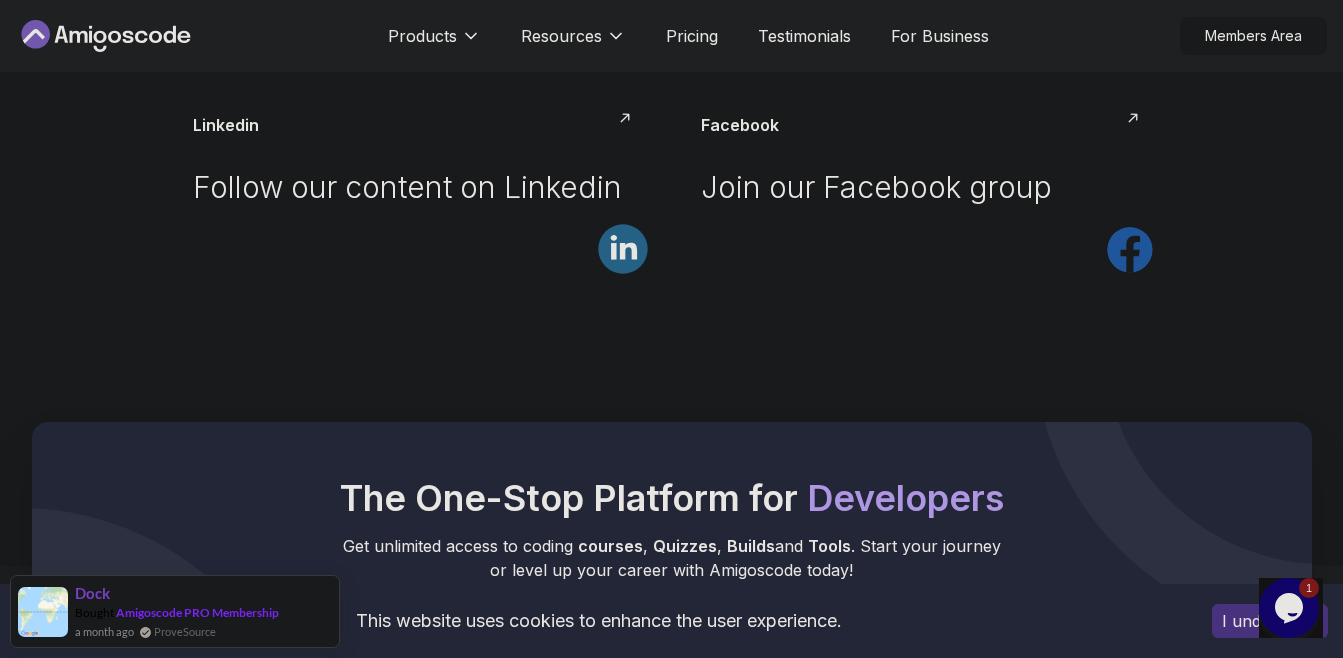 click 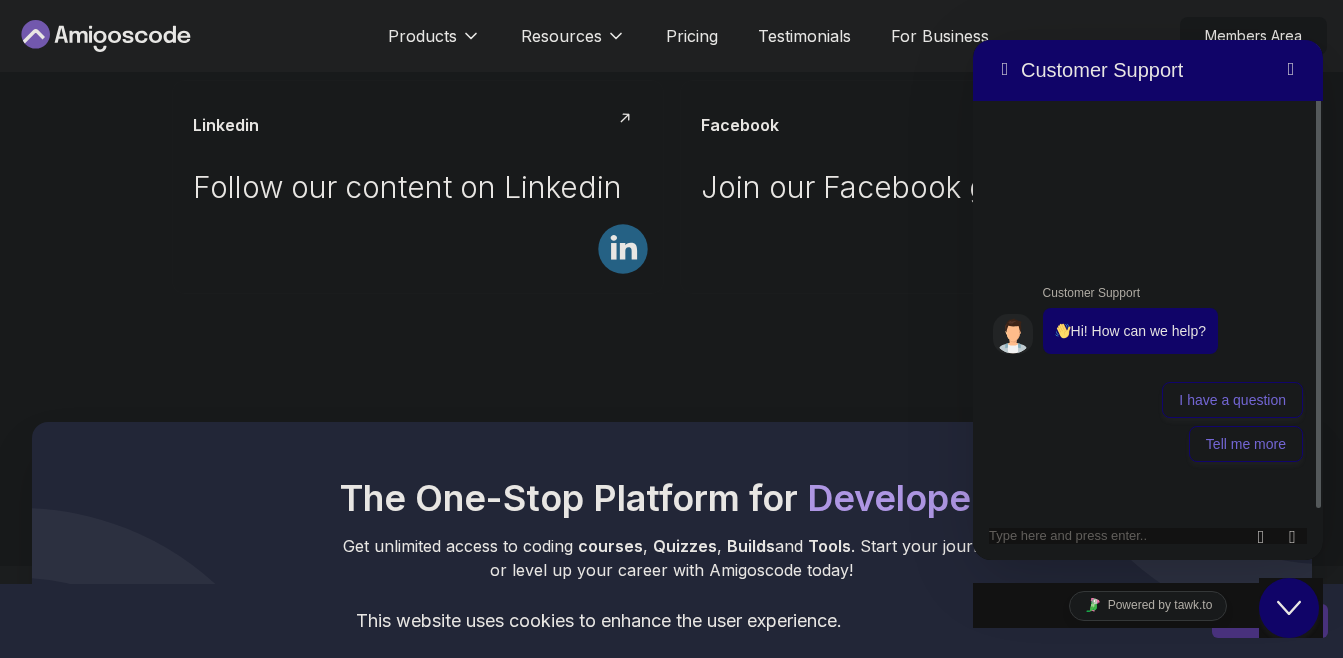 click on "The One-Stop Platform for   Developers Get unlimited access to coding   courses ,   Quizzes ,   Builds  and   Tools . Start your journey or level up your career with Amigoscode today! Start for Free Check Courses" at bounding box center (671, 571) 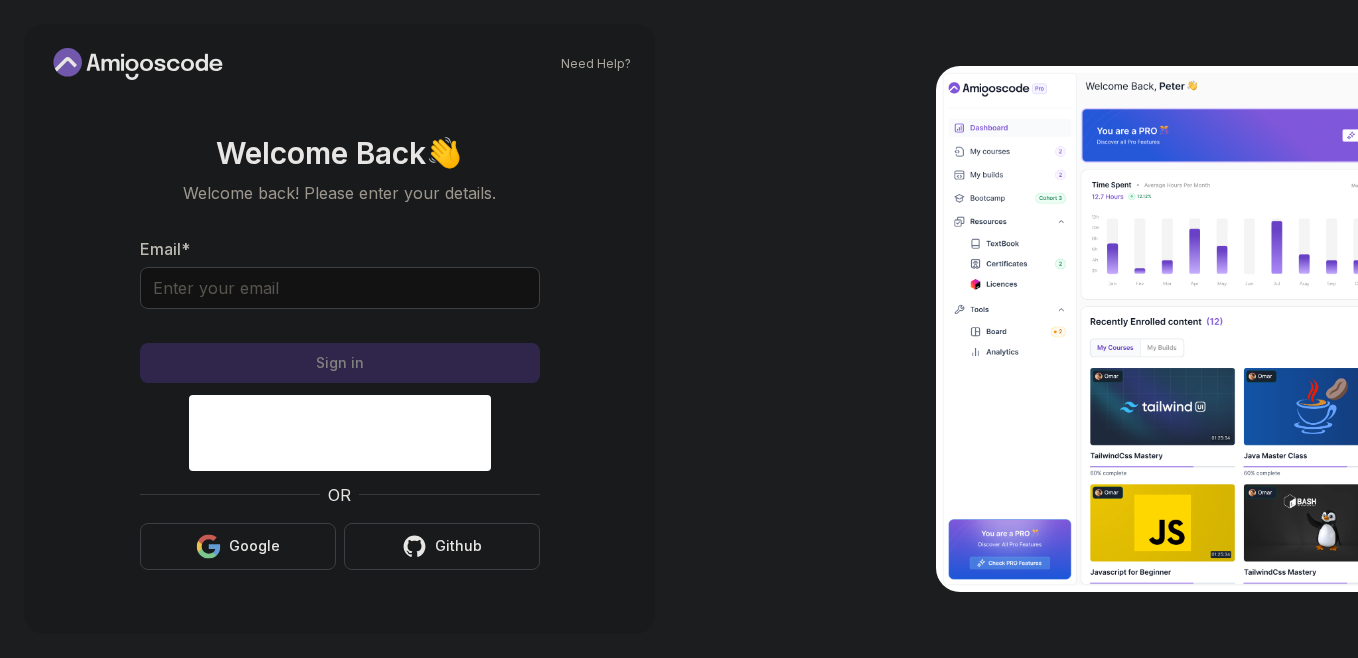 scroll, scrollTop: 0, scrollLeft: 0, axis: both 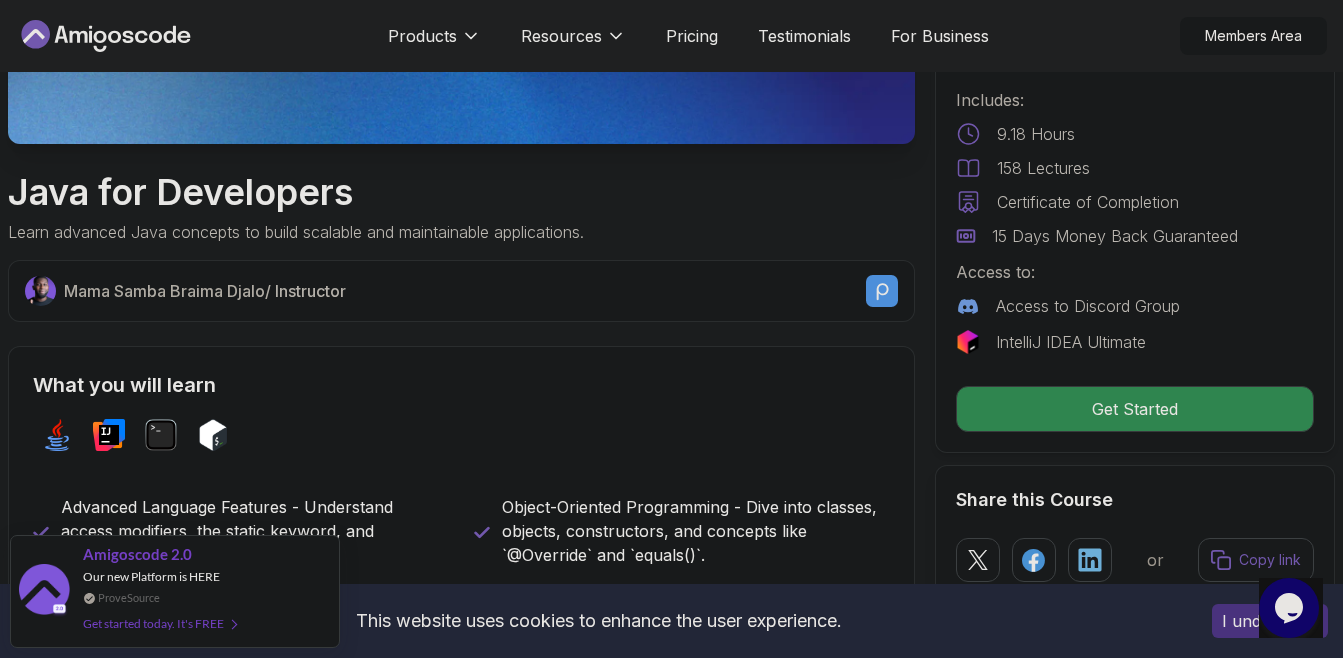 click 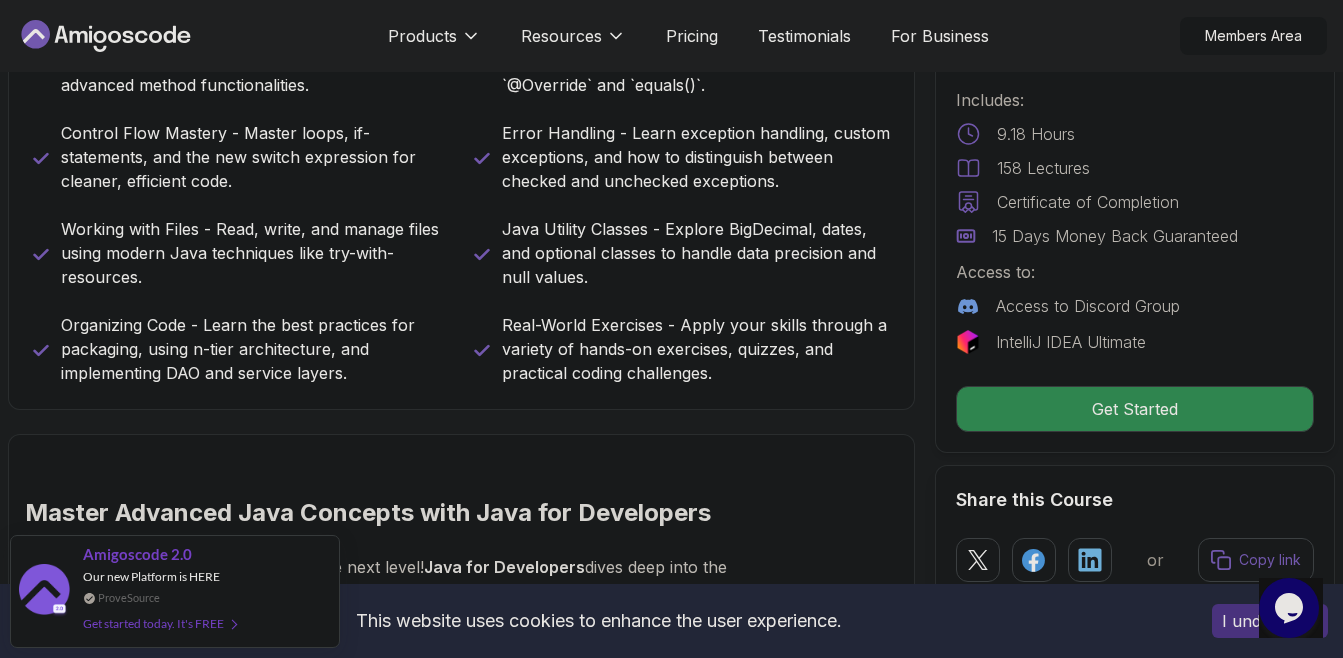 scroll, scrollTop: 957, scrollLeft: 0, axis: vertical 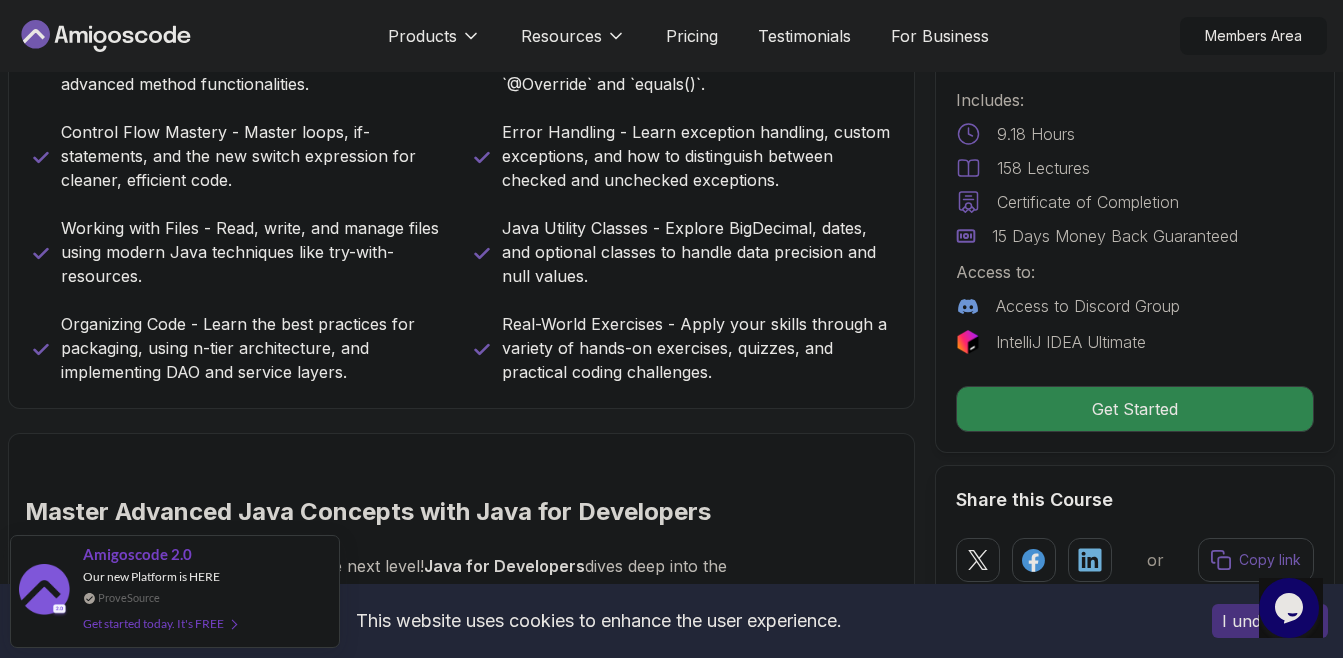 click on "Java for Developers Learn advanced Java concepts to build scalable and maintainable applications. Mama Samba Braima Djalo  /   Instructor Pro Course Includes: 9.18 Hours 158 Lectures Certificate of Completion 15 Days Money Back Guaranteed Access to: Access to Discord Group IntelliJ IDEA Ultimate Get Started Share this Course or Copy link Got a Team of 5 or More? With one subscription, give your entire team access to all courses and features. Check our Business Plan Mama Samba Braima Djalo  /   Instructor What you will learn java intellij terminal bash Advanced Language Features - Understand access modifiers, the static keyword, and advanced method functionalities. Object-Oriented Programming - Dive into classes, objects, constructors, and concepts like `@Override` and `equals()`. Control Flow Mastery - Master loops, if-statements, and the new switch expression for cleaner, efficient code. Working with Files - Read, write, and manage files using modern Java techniques like try-with-resources.
var" at bounding box center (461, 1359) 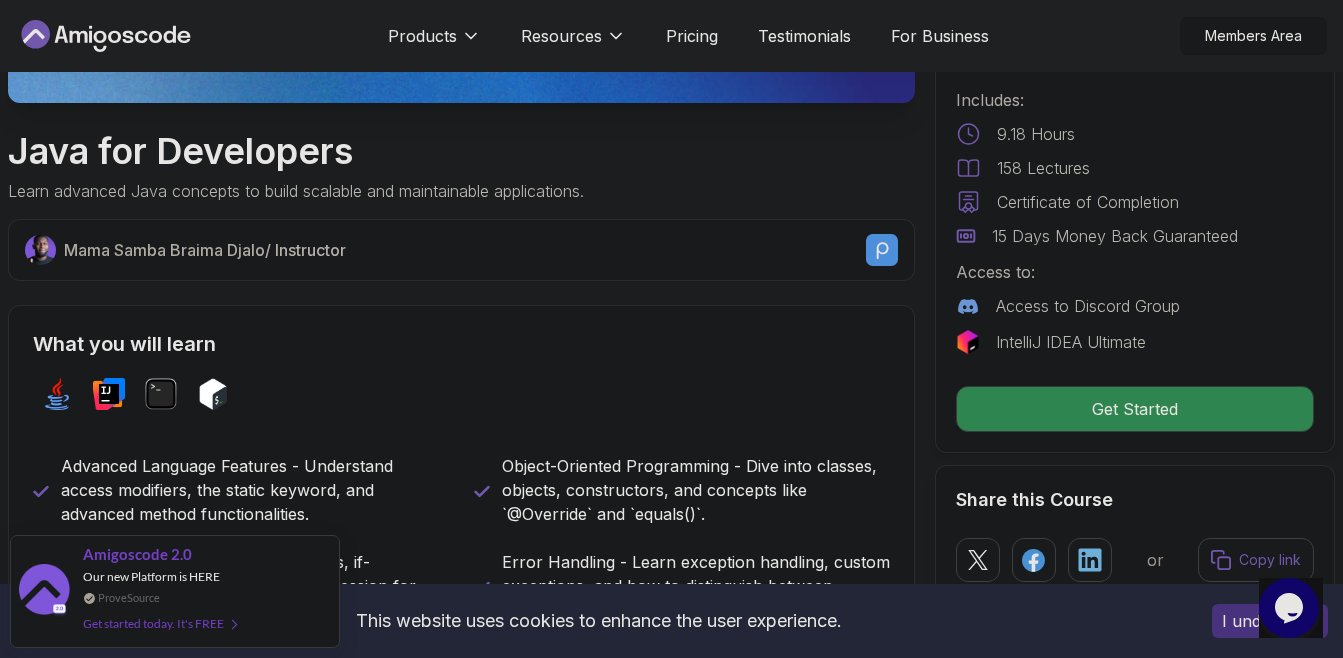 scroll, scrollTop: 528, scrollLeft: 0, axis: vertical 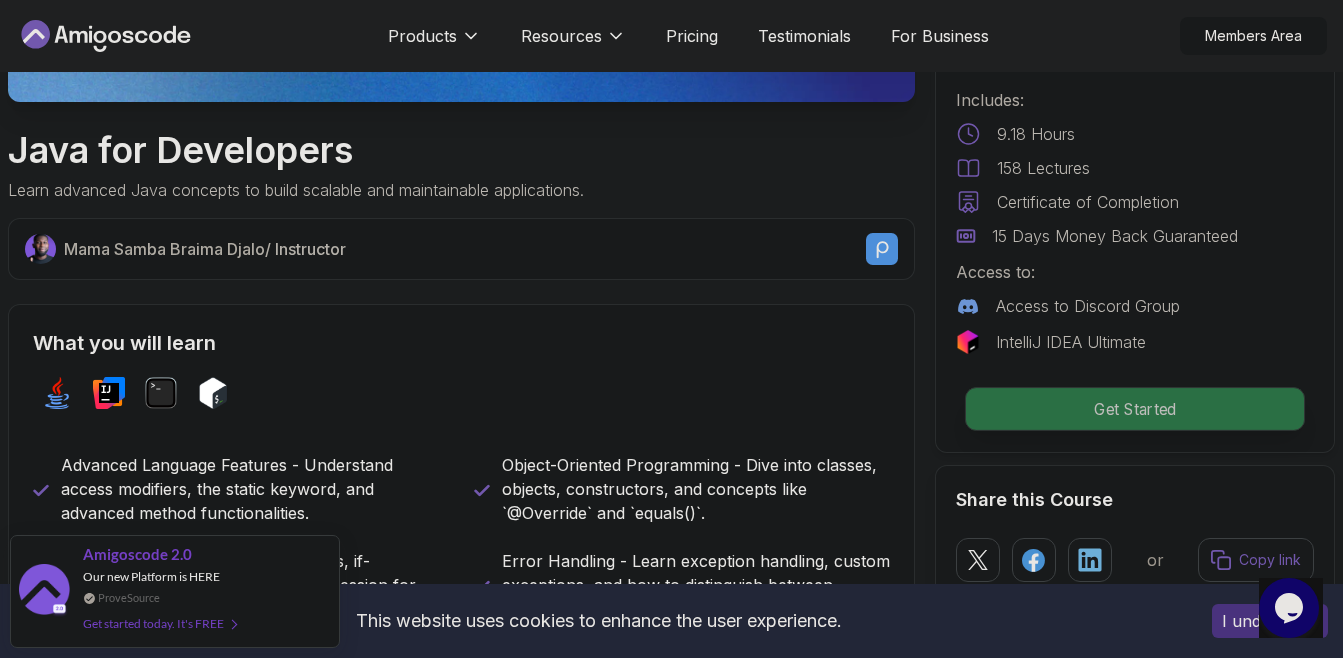 click on "Get Started" at bounding box center [1135, 409] 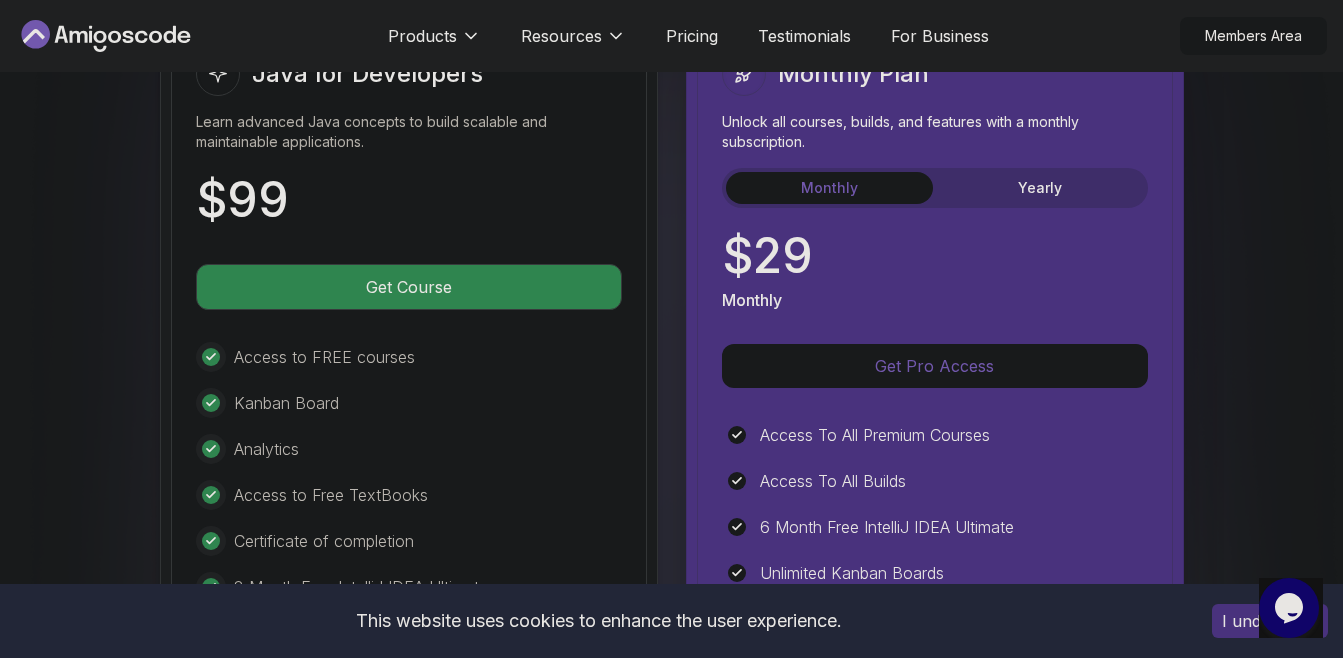 scroll, scrollTop: 4914, scrollLeft: 0, axis: vertical 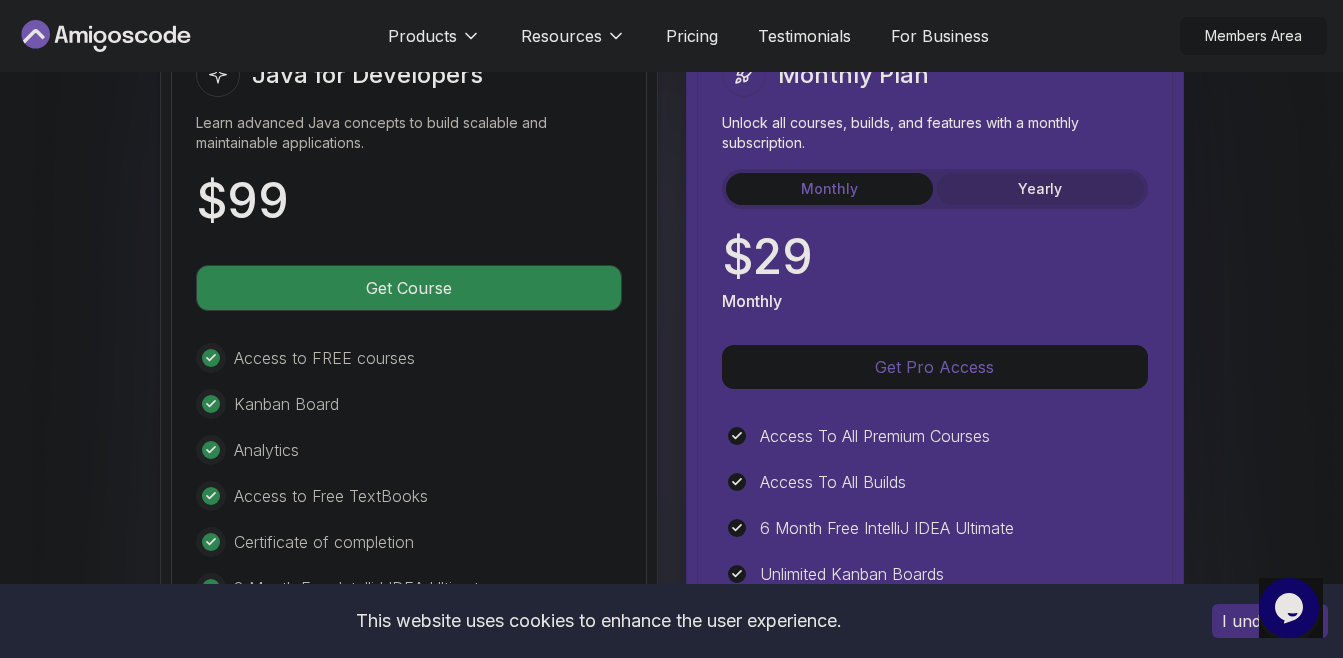 click on "Yearly" at bounding box center [1040, 189] 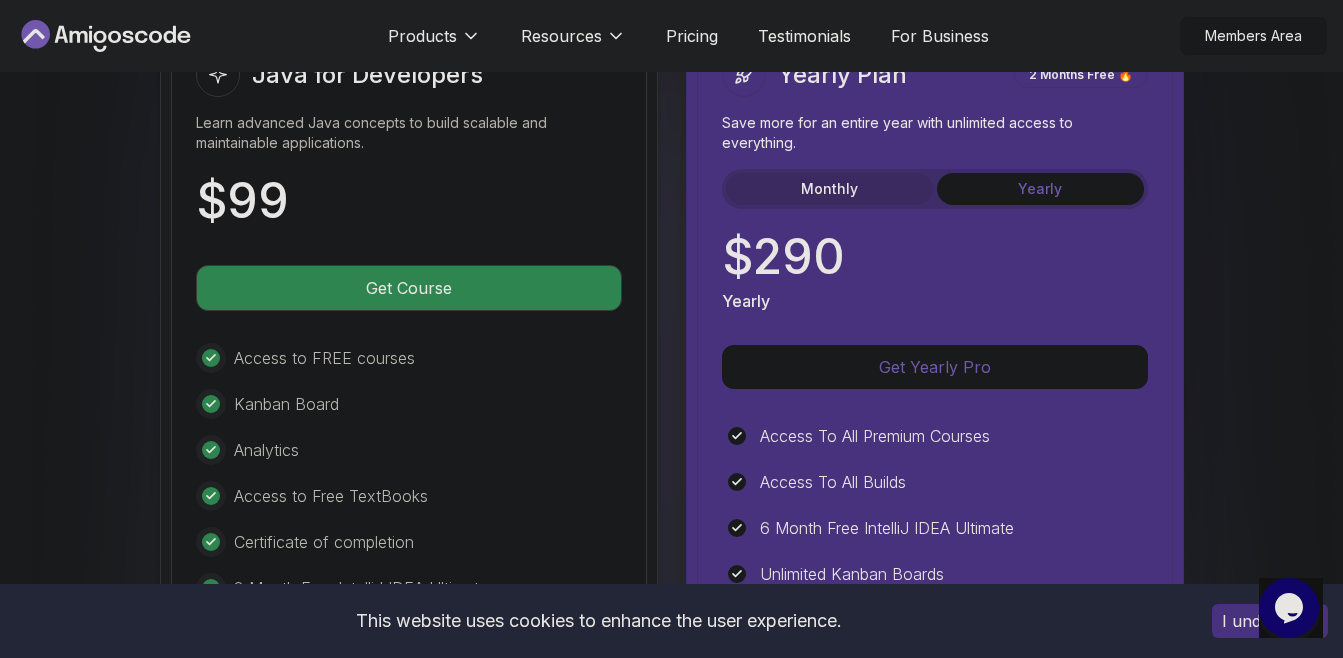 click on "Monthly" at bounding box center (829, 189) 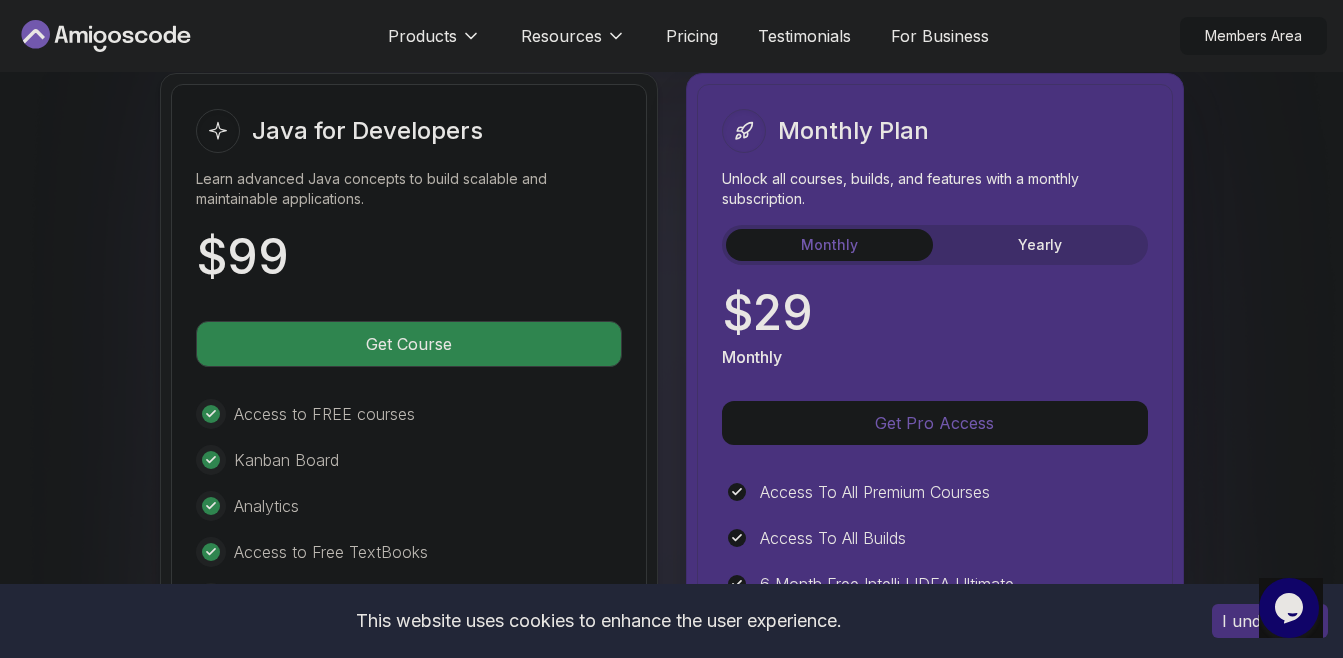 scroll, scrollTop: 4846, scrollLeft: 0, axis: vertical 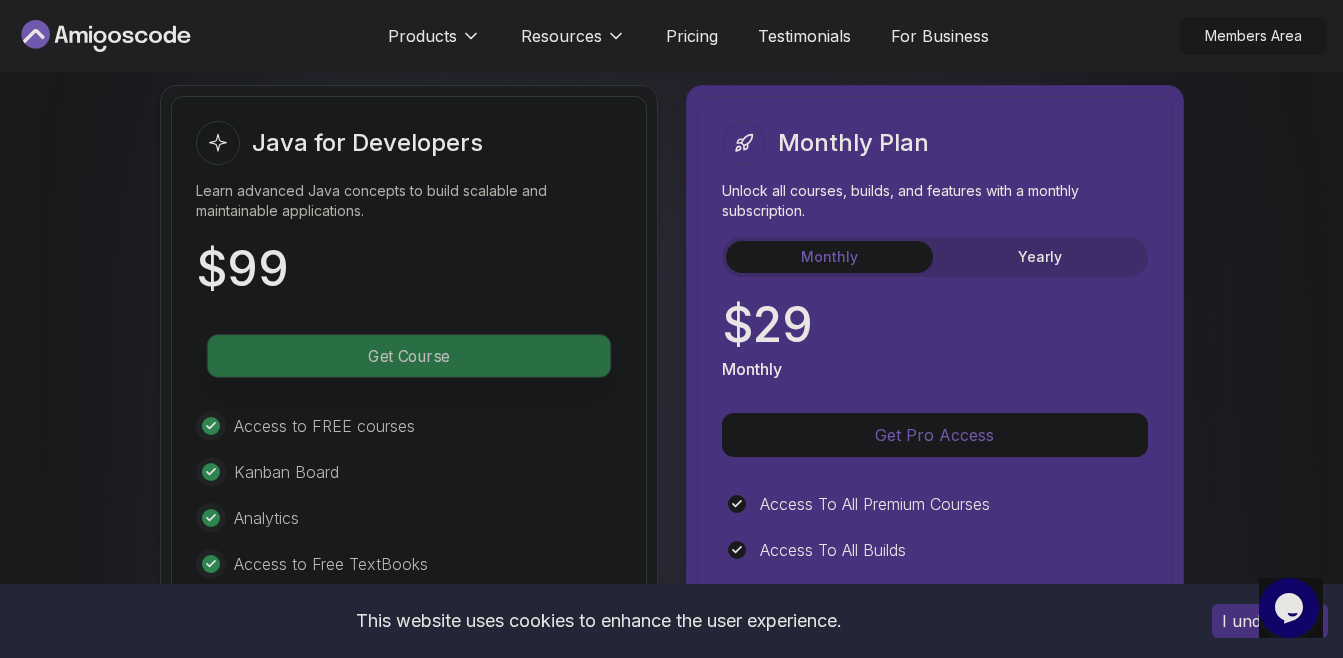 click on "Get Course" at bounding box center [408, 356] 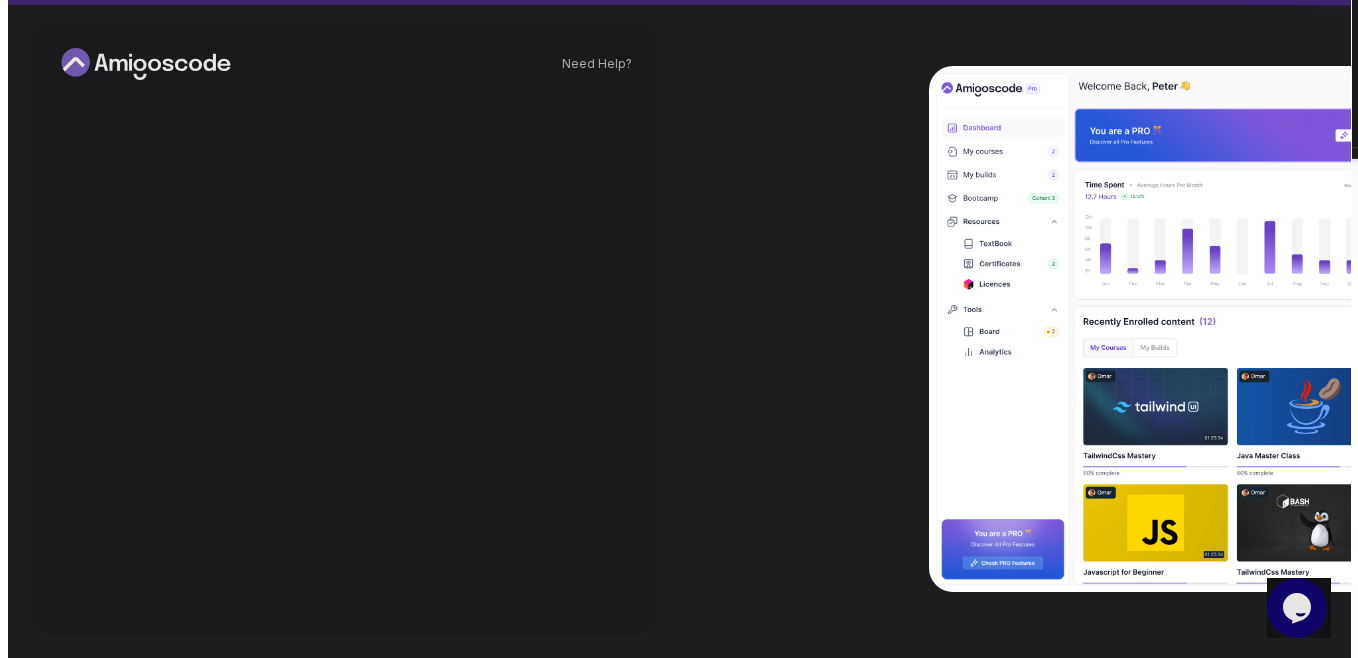 scroll, scrollTop: 0, scrollLeft: 0, axis: both 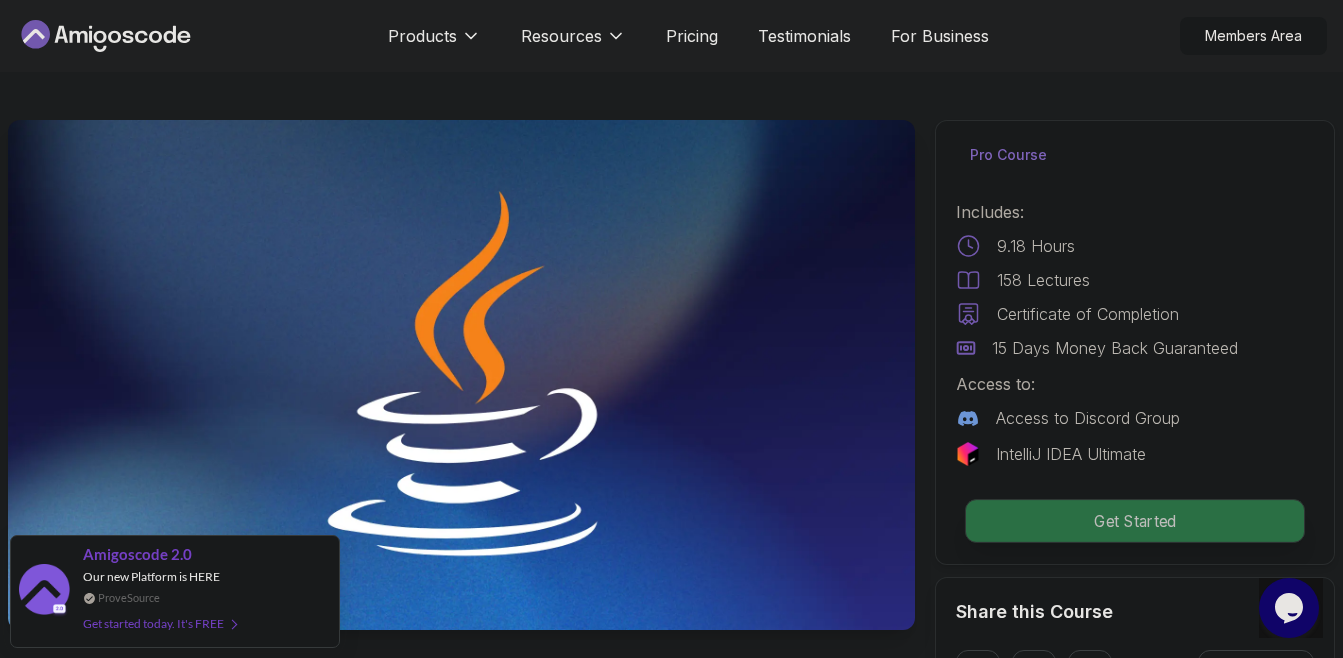 click on "Get Started" at bounding box center (1135, 521) 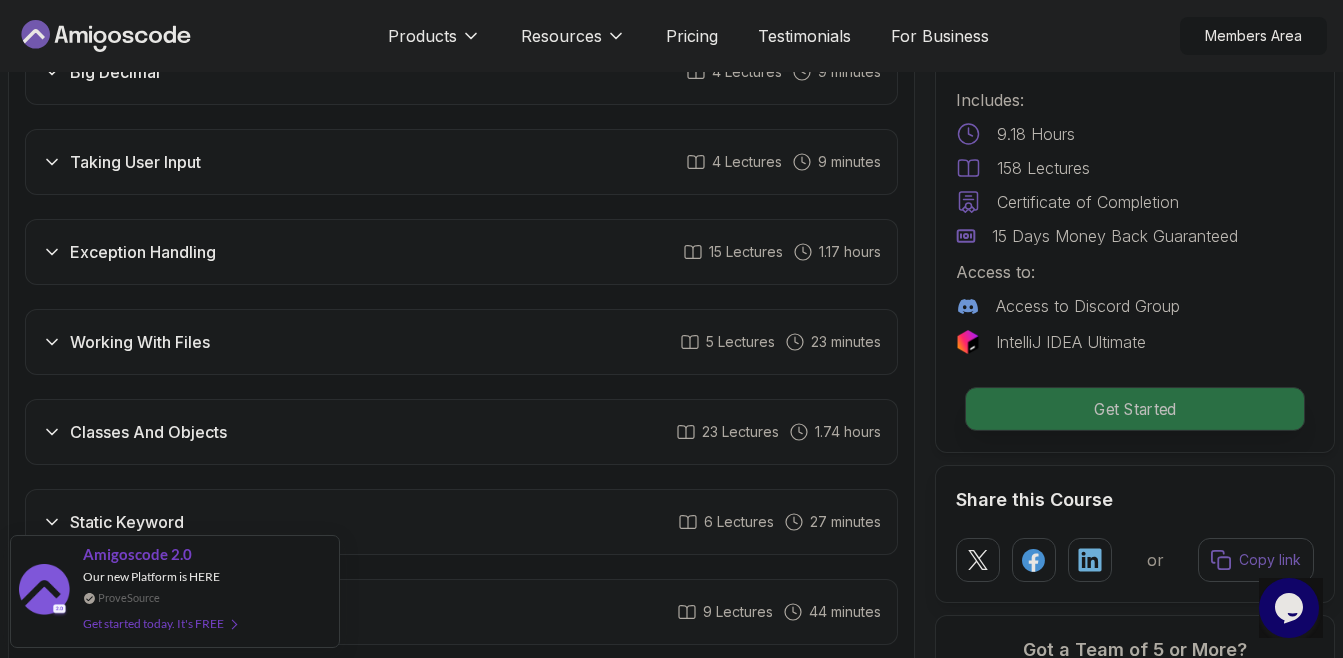 scroll, scrollTop: 4641, scrollLeft: 0, axis: vertical 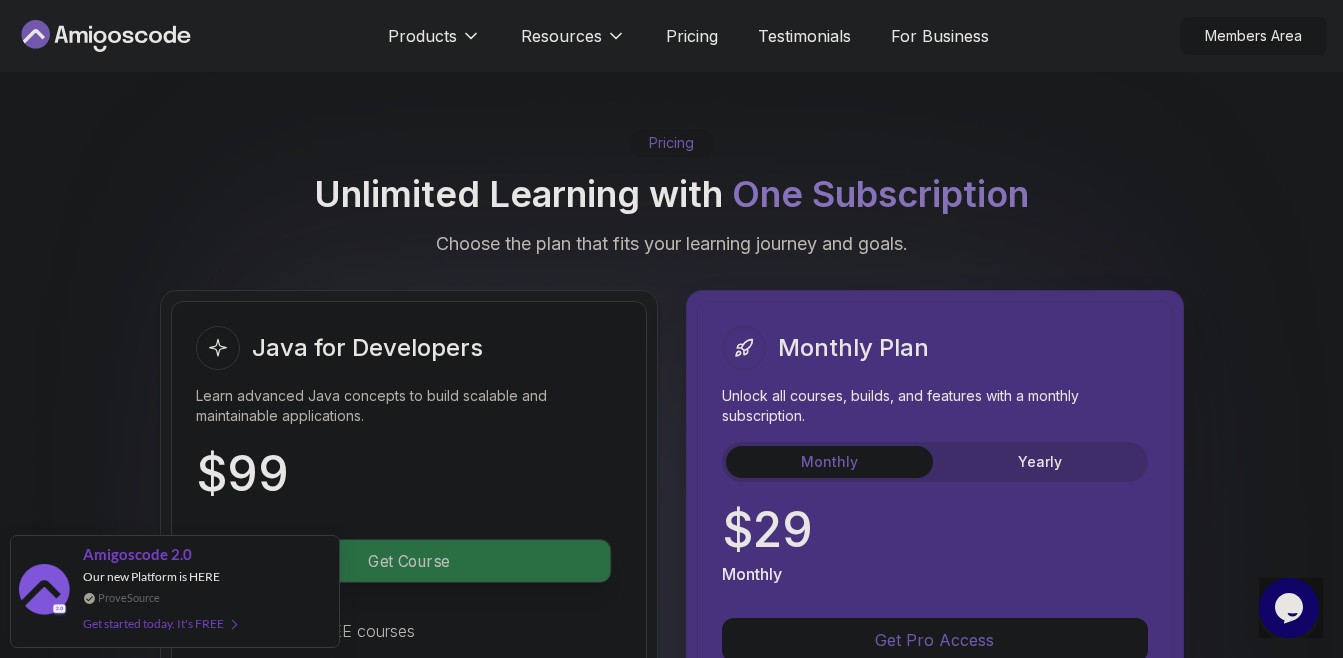 click on "Get Course" at bounding box center (408, 561) 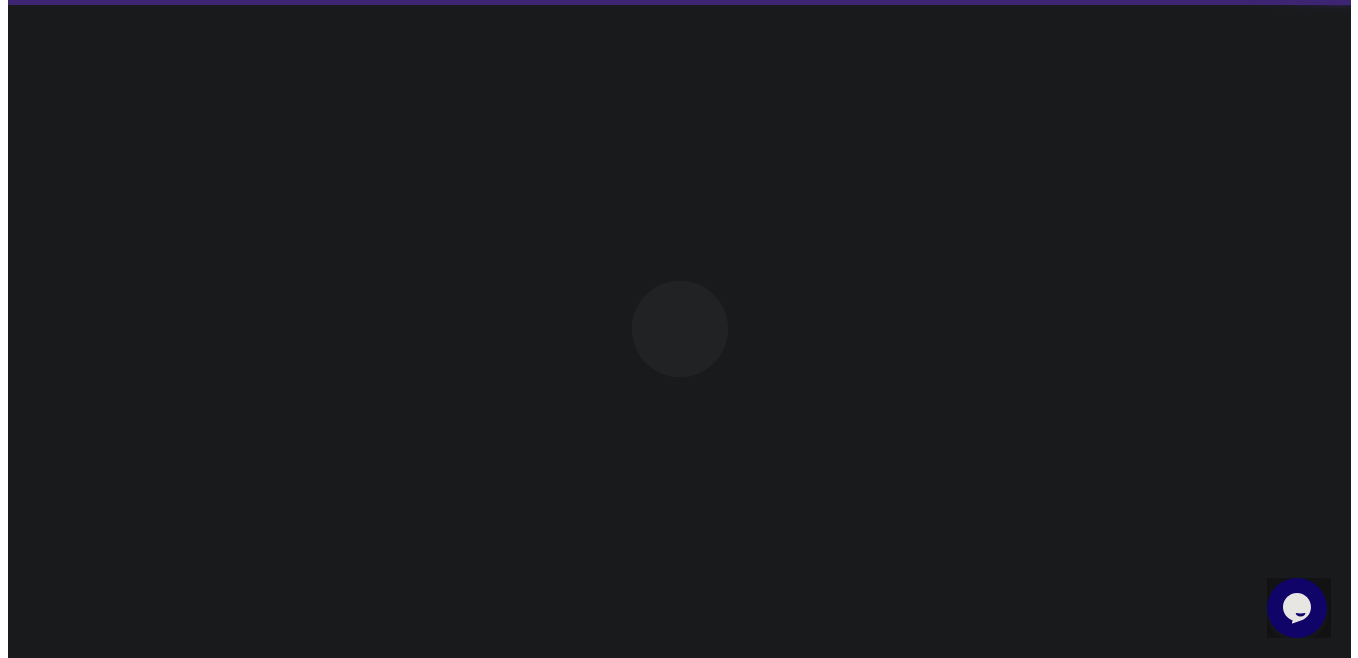 scroll, scrollTop: 0, scrollLeft: 0, axis: both 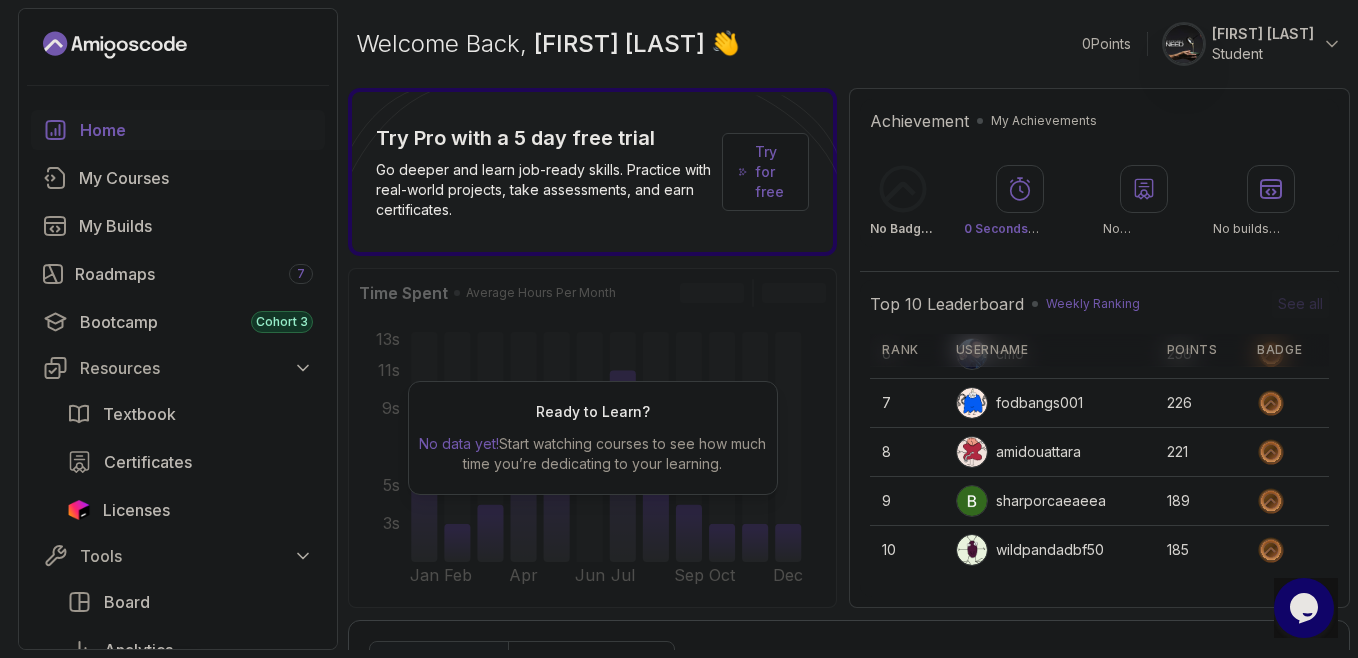 click on "No data yet!   Start watching courses to see how much time you’re dedicating to your learning." at bounding box center (593, 454) 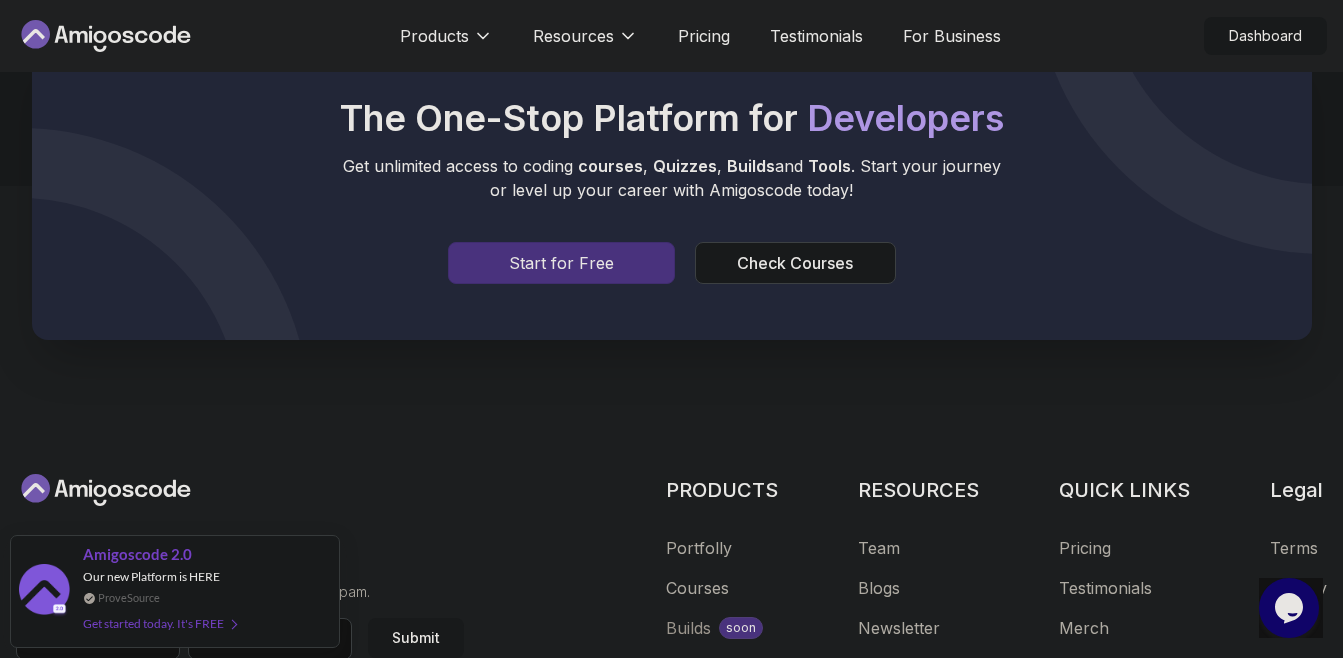 scroll, scrollTop: 719, scrollLeft: 0, axis: vertical 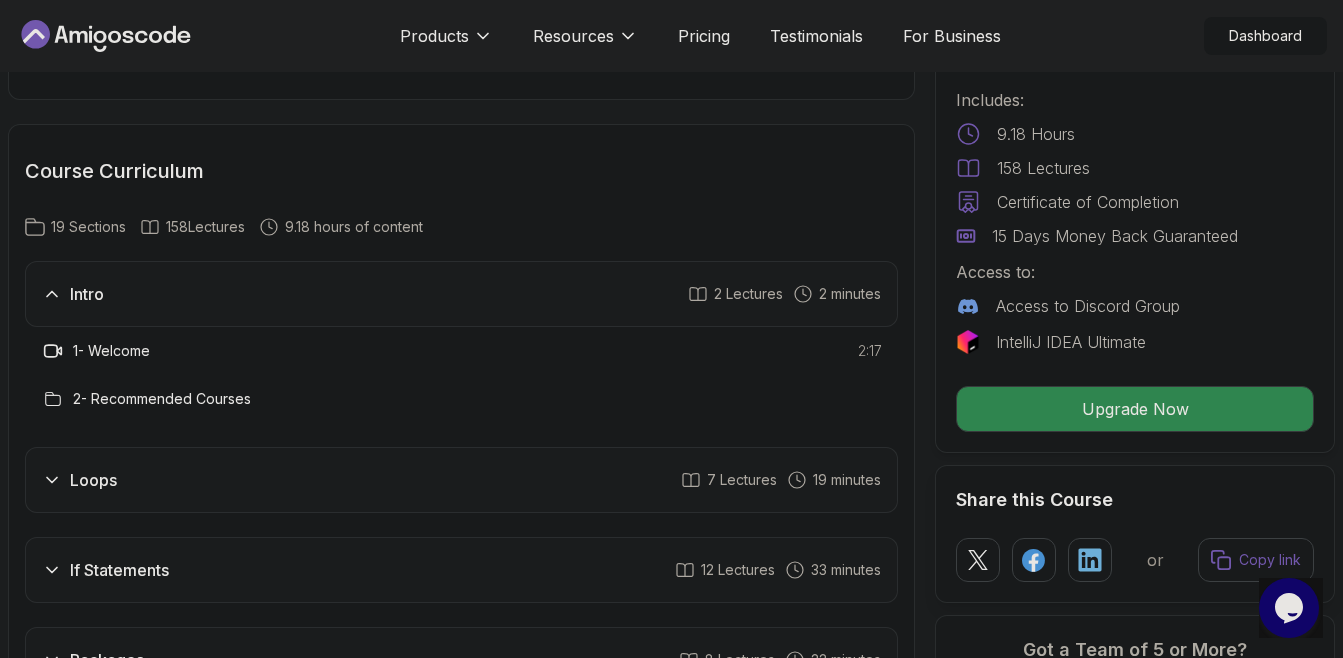 click on "Intro 2   Lectures     2 minutes" at bounding box center [461, 294] 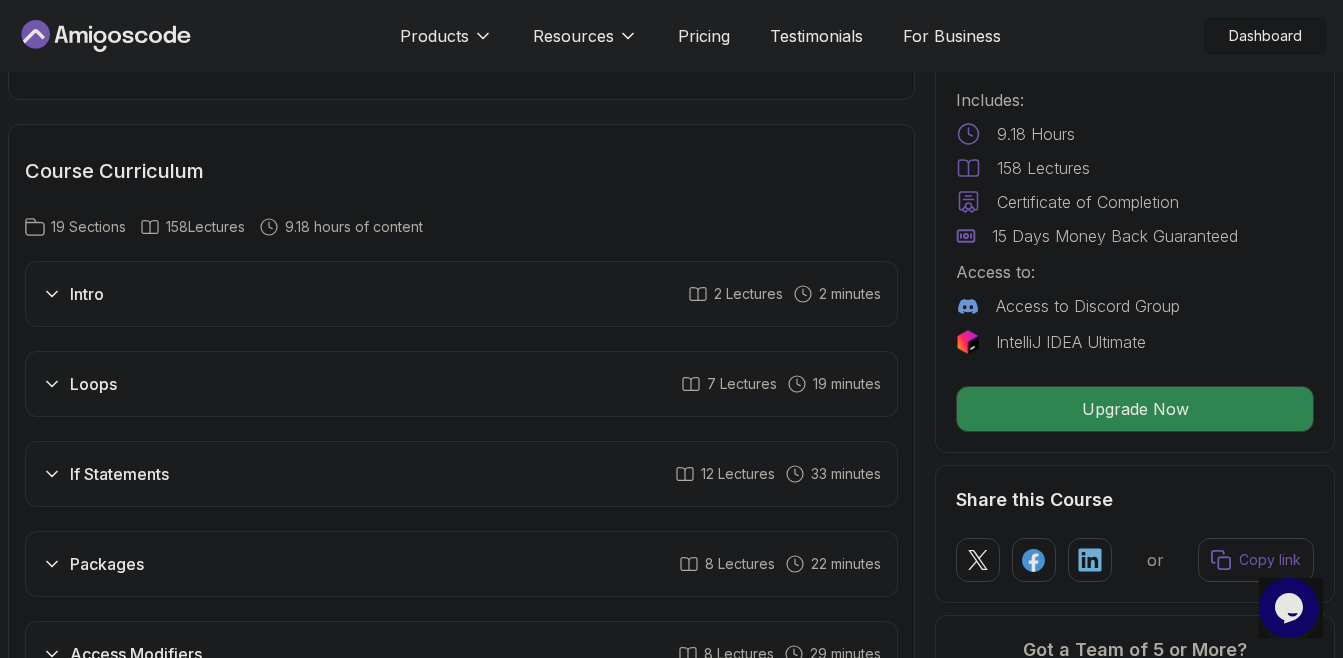 click on "Intro 2   Lectures     2 minutes" at bounding box center (461, 294) 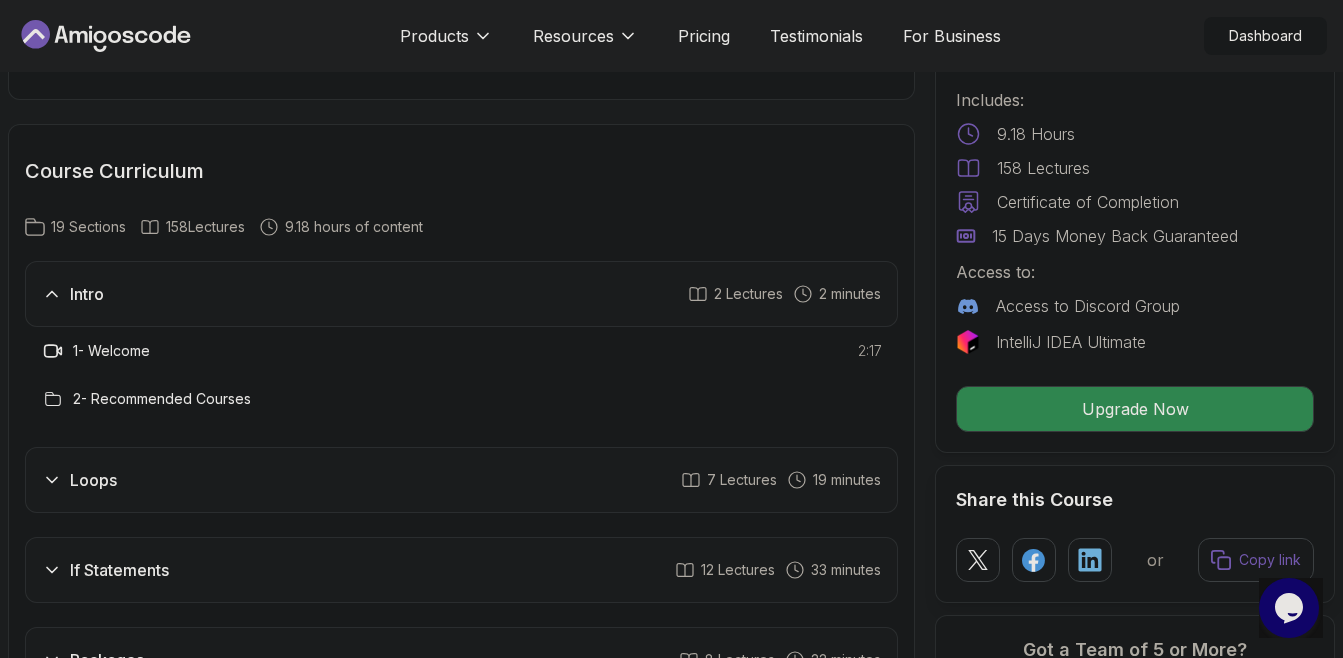 click on "Intro" at bounding box center [87, 294] 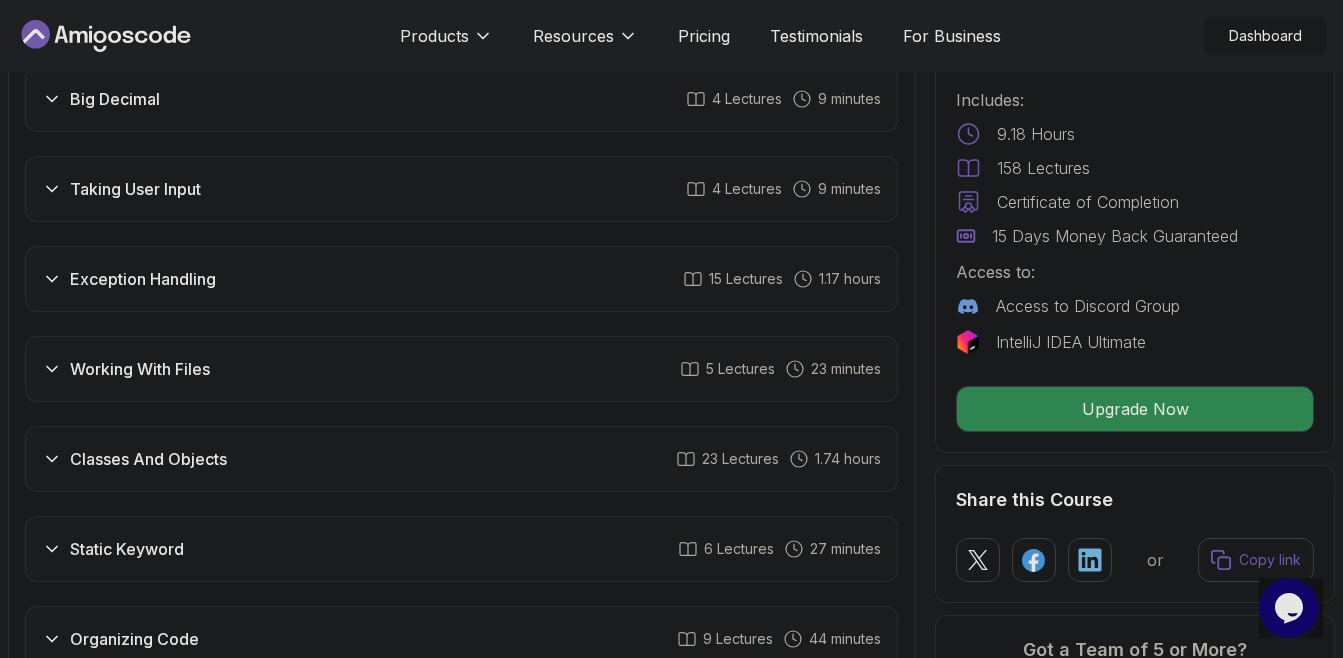 scroll, scrollTop: 3445, scrollLeft: 0, axis: vertical 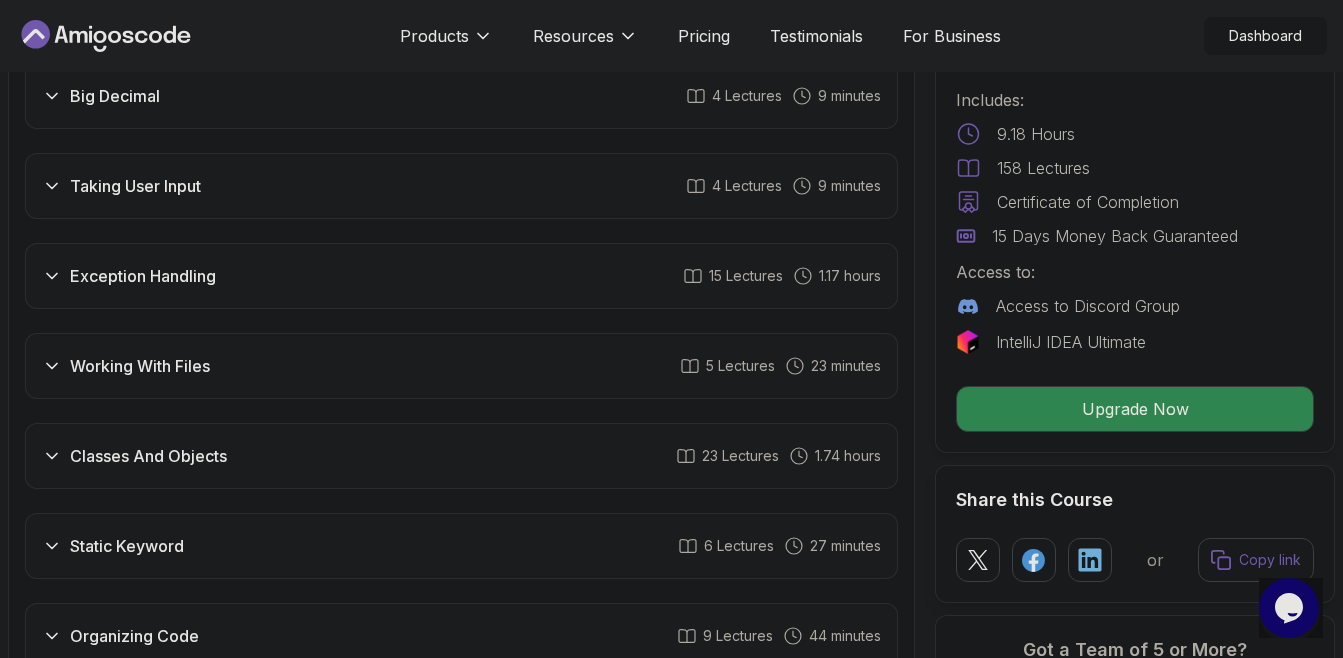 click on "Classes And Objects 23   Lectures     1.74 hours" at bounding box center (461, 456) 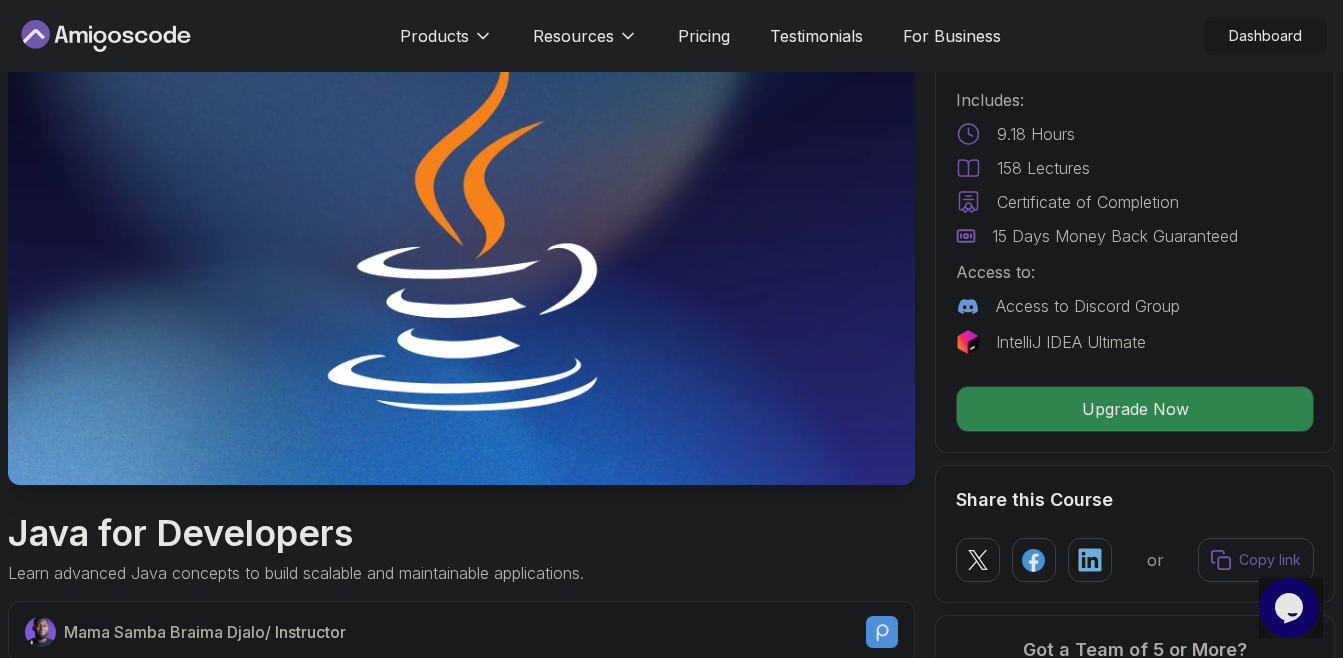 scroll, scrollTop: 0, scrollLeft: 0, axis: both 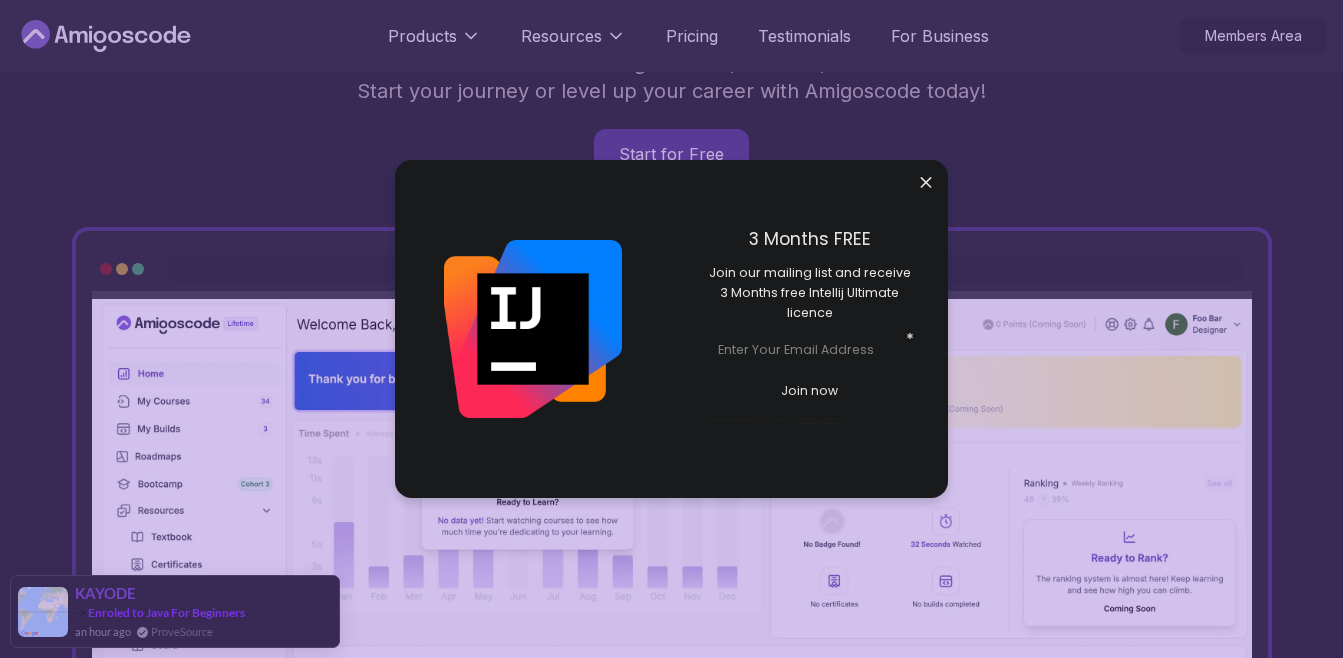 click on "Products Resources Pricing Testimonials For Business Members Area Products Resources Pricing Testimonials For Business Members Area Jogh Long Spring Developer Advocate "Amigoscode Does a pretty good job, and consistently too, covering Spring and for that, I'm very Appreciative" The One-Stop Platform for   Developers Get unlimited access to coding   courses ,   Quizzes ,   Builds  and   Tools . Start your journey or level up your career with Amigoscode today! Start for Free https://amigoscode.com/dashboard OUR AMIGO STUDENTS WORK IN TOP COMPANIES Courses Builds Discover Amigoscode's Latest   Premium Courses! Get unlimited access to coding   courses ,   Quizzes ,   Builds  and   Tools . Start your journey or level up your career with Amigoscode today! Browse all  courses Advanced Spring Boot Pro Dive deep into Spring Boot with our advanced course, designed to take your skills from intermediate to expert level. NEW Spring Boot for Beginners Java for Developers Pro React JS Developer Guide Pro Spring AI Pro Pro" at bounding box center (671, 5729) 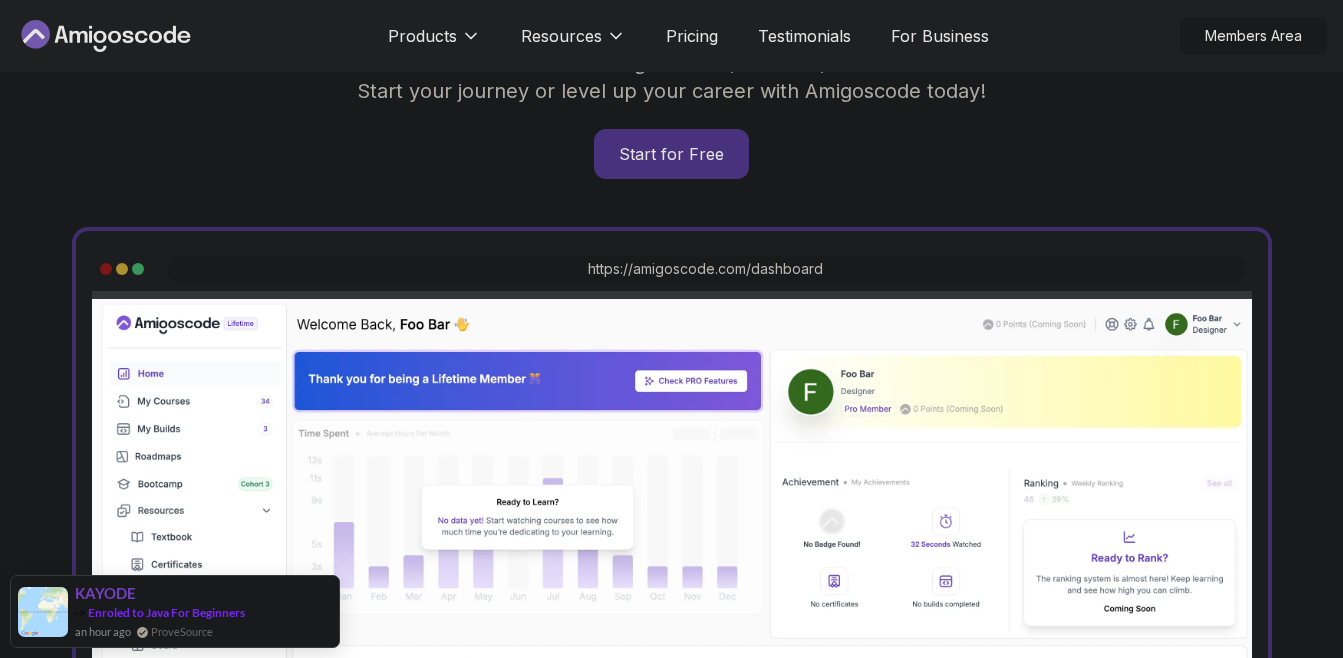 click on "The One-Stop Platform for   Developers Get unlimited access to coding   courses ,   Quizzes ,   Builds  and   Tools . Start your journey or level up your career with Amigoscode today! Start for Free" at bounding box center [671, 74] 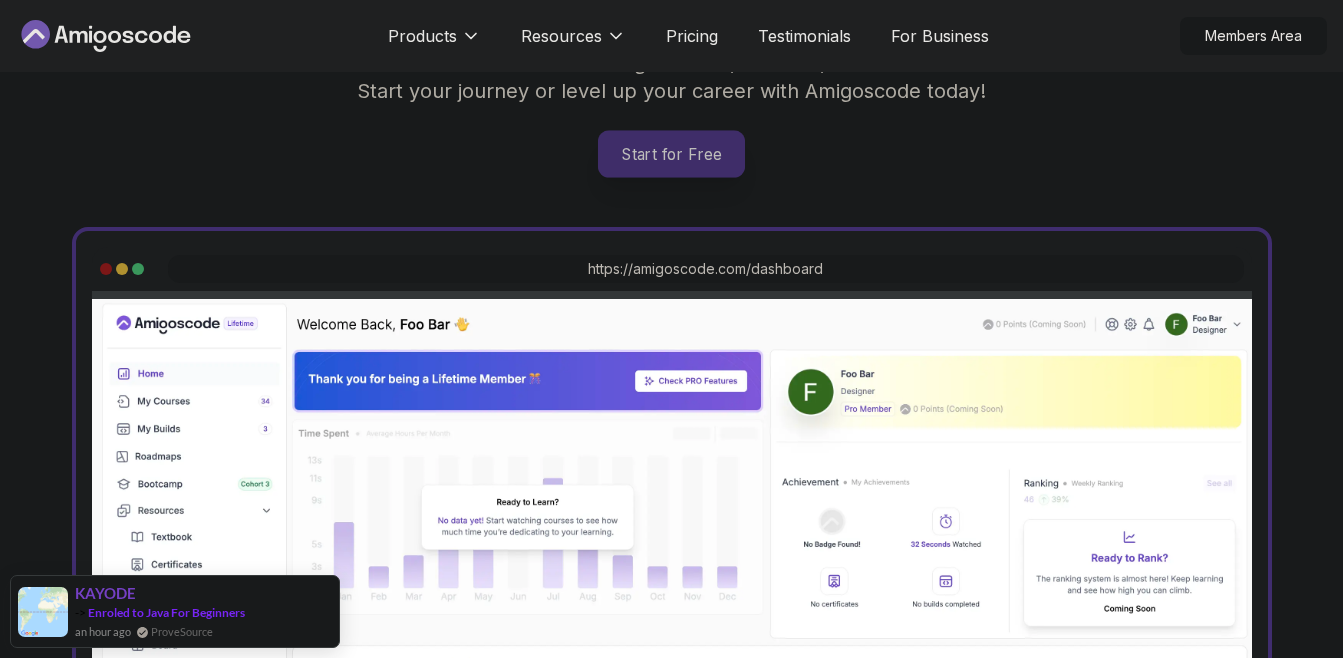 click on "Start for Free" at bounding box center (671, 154) 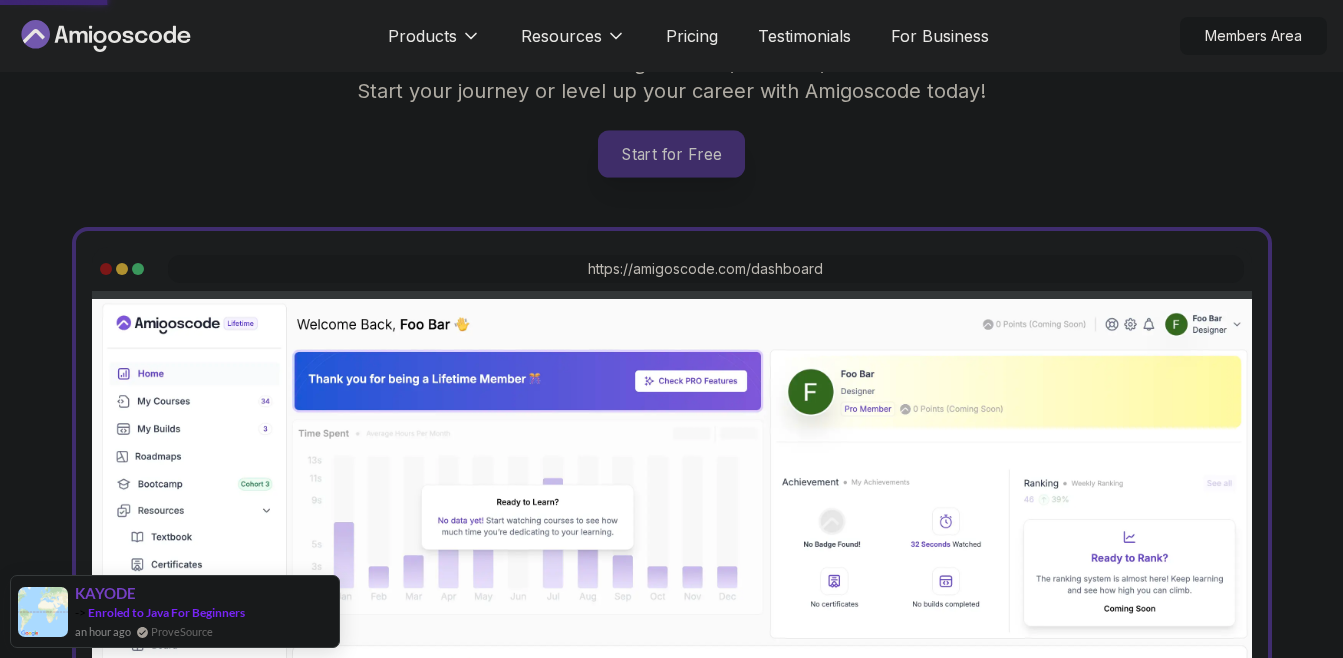 scroll, scrollTop: 362, scrollLeft: 0, axis: vertical 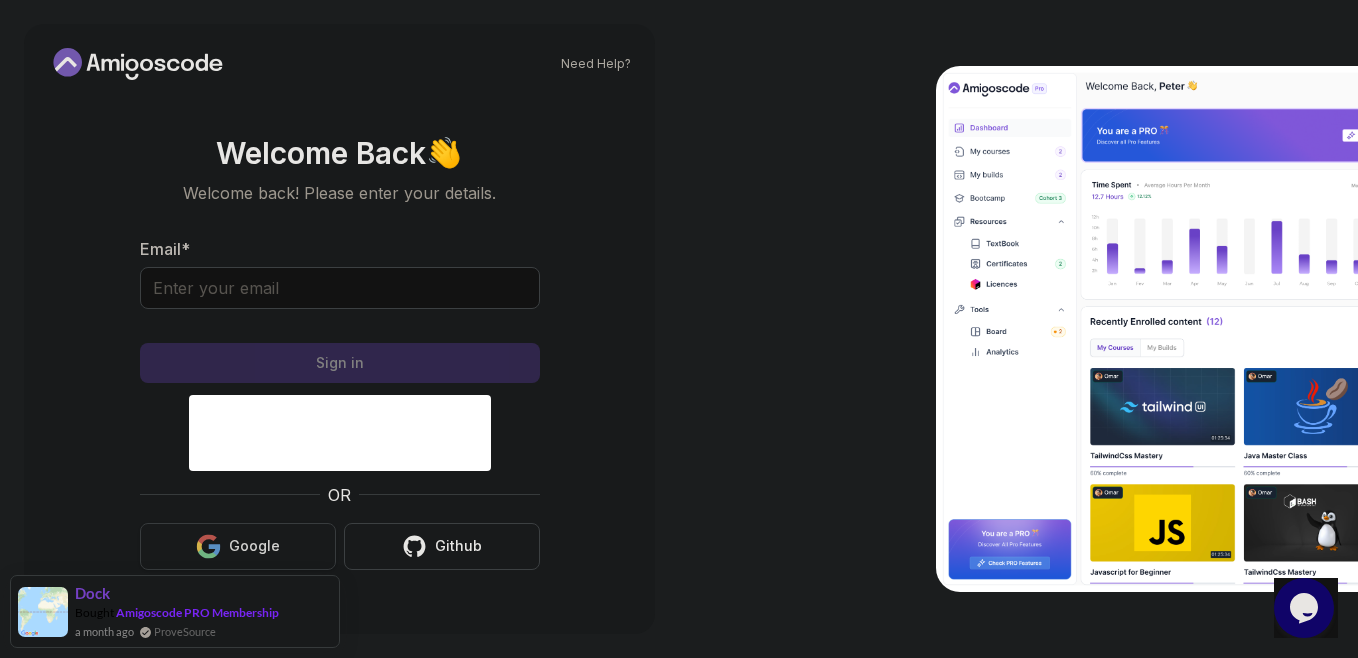 click on "Need Help? Welcome Back 👋 Welcome back! Please enter your details. Email * Sign in OR Google Github
Dock Bought   Amigoscode PRO Membership a month ago    ProveSource" at bounding box center (679, 329) 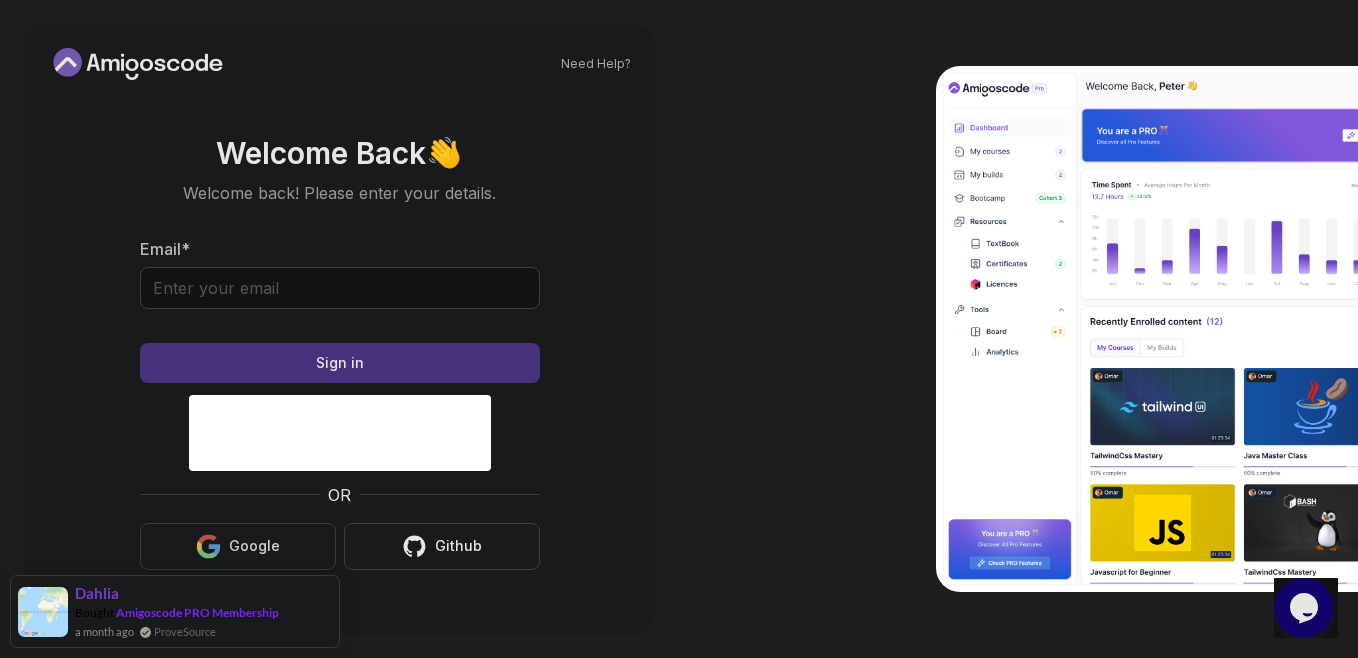click on "Google" at bounding box center (254, 546) 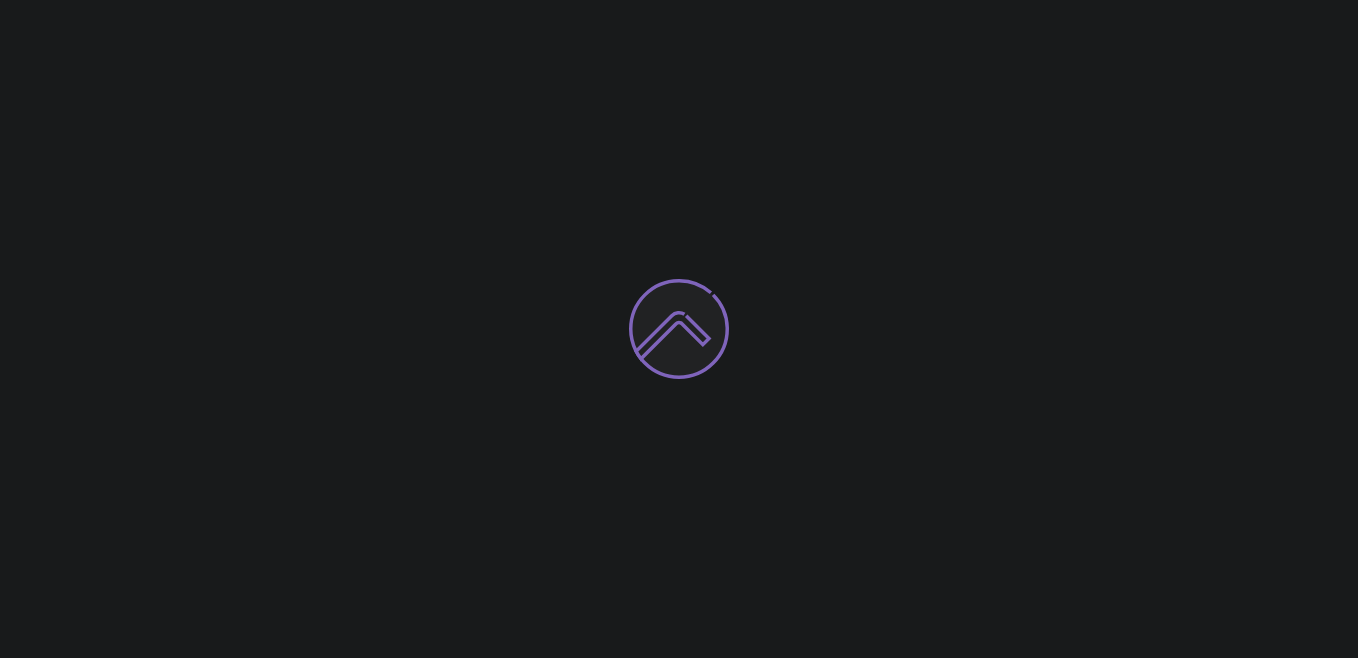 scroll, scrollTop: 0, scrollLeft: 0, axis: both 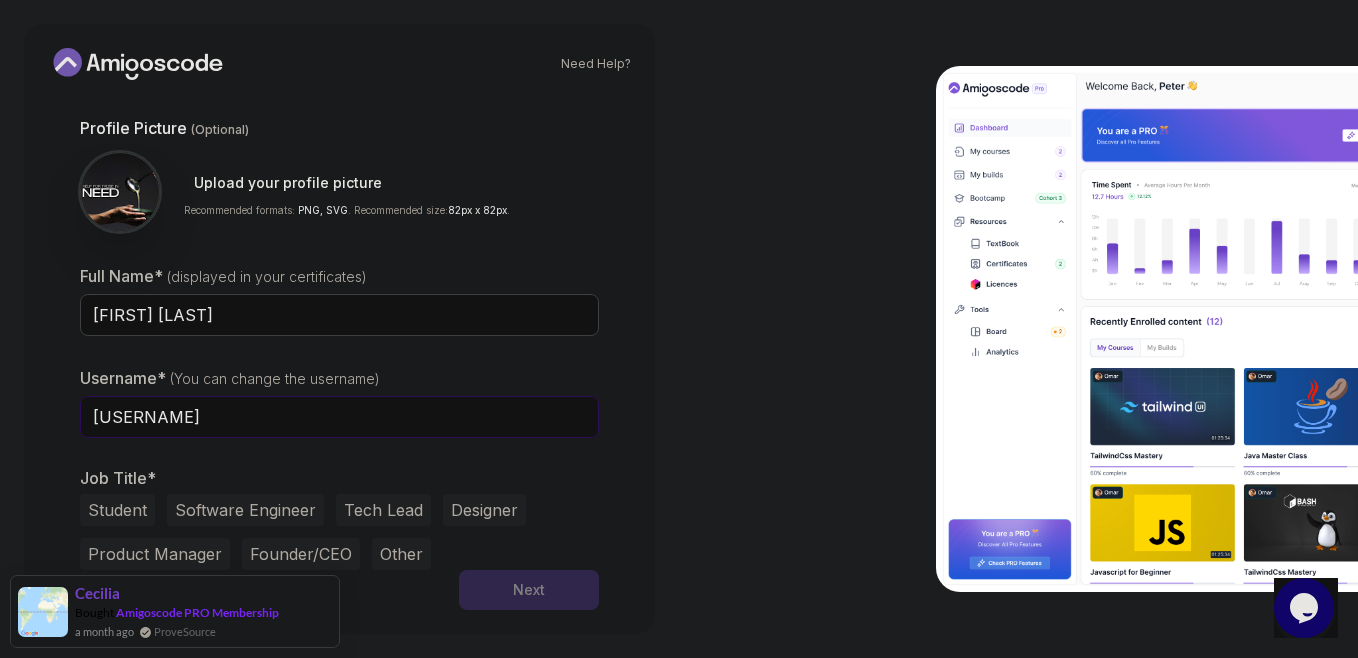 click on "[USERNAME]" at bounding box center (339, 417) 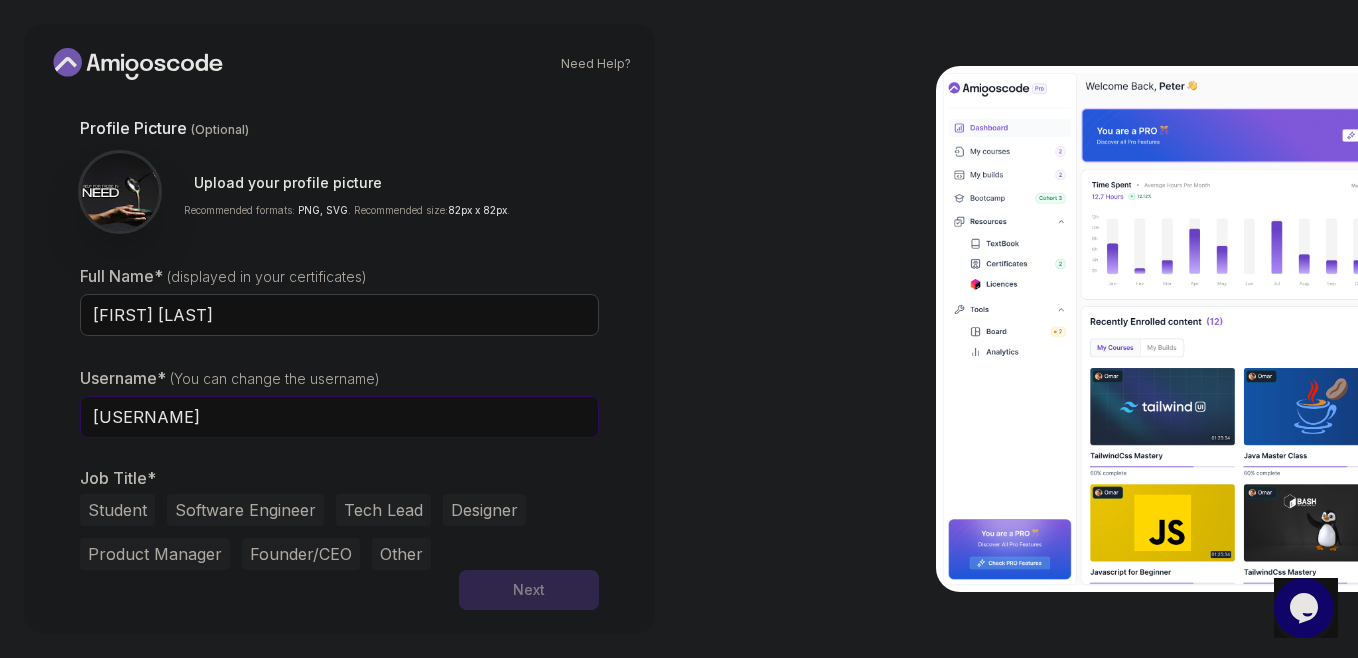 type on "[USERNAME]" 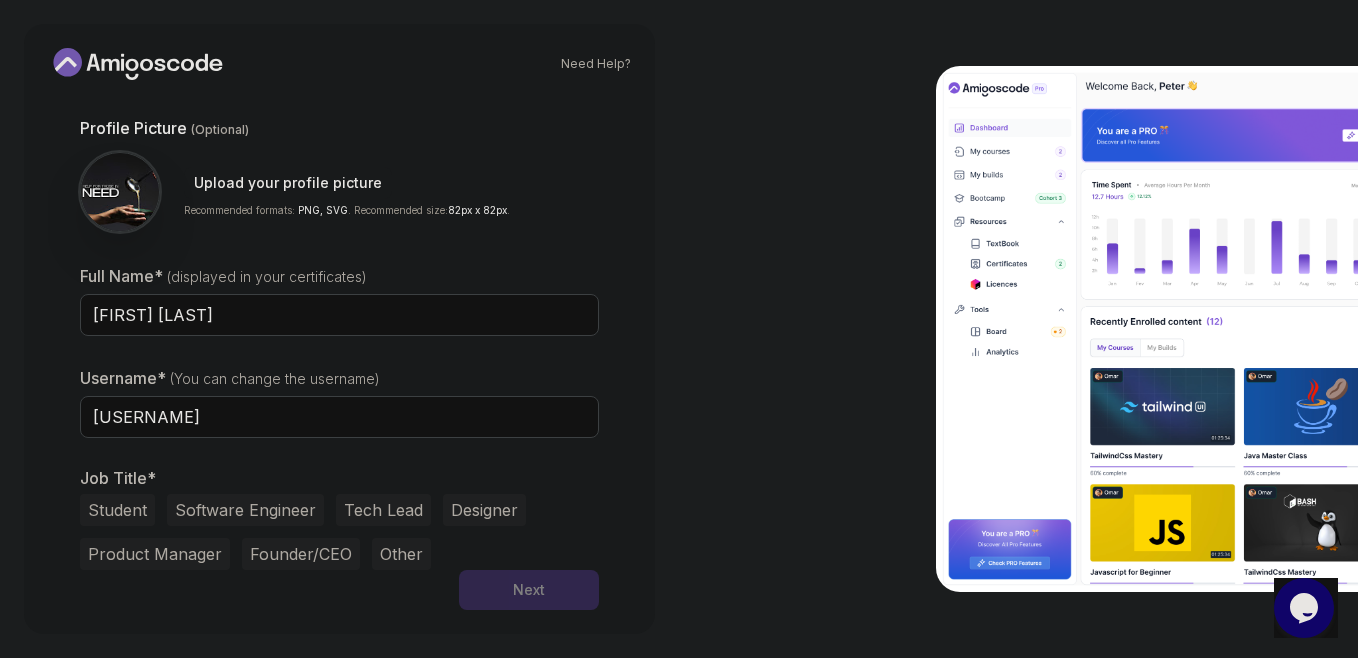 click on "Other" at bounding box center [401, 554] 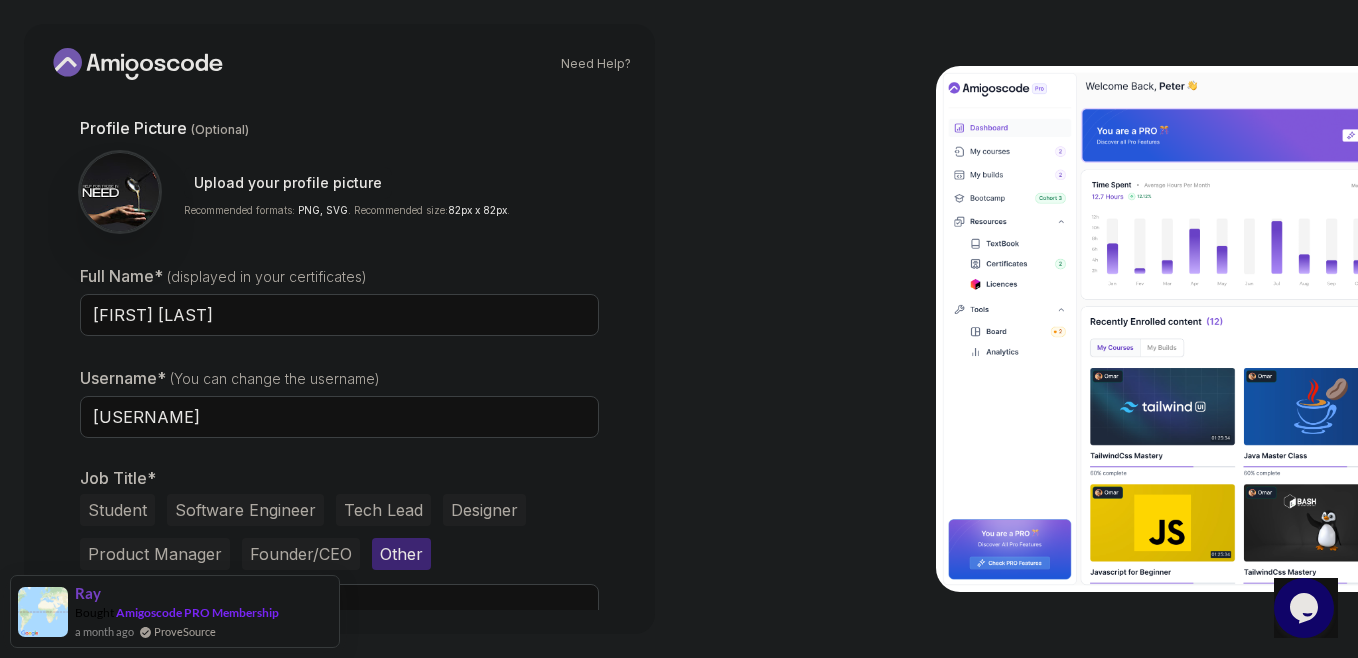 scroll, scrollTop: 254, scrollLeft: 0, axis: vertical 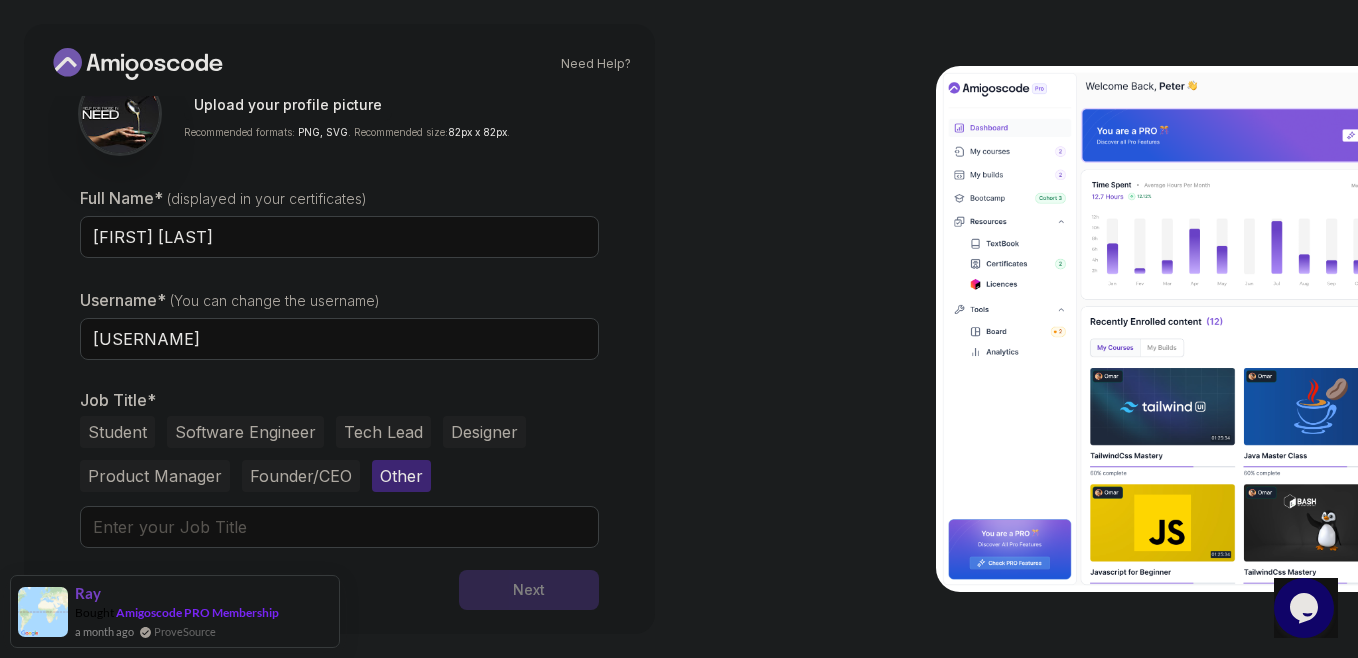 click on "Student" at bounding box center [117, 432] 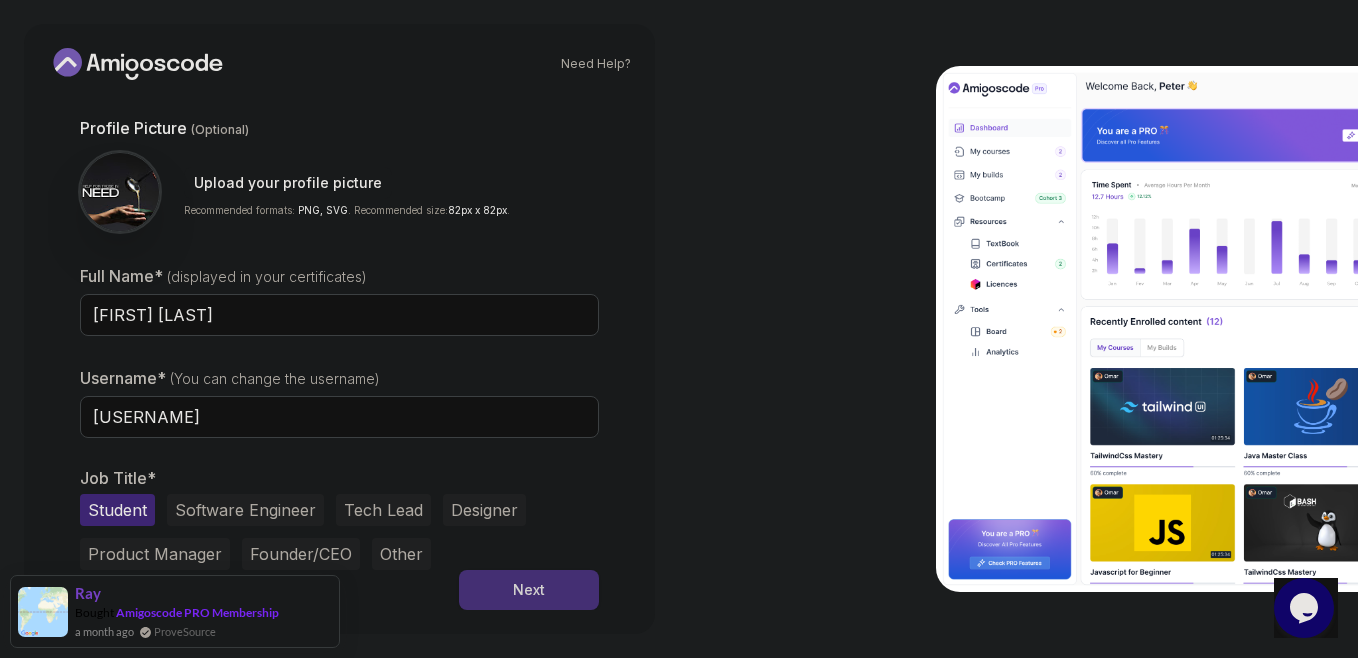 click on "Next" at bounding box center [529, 590] 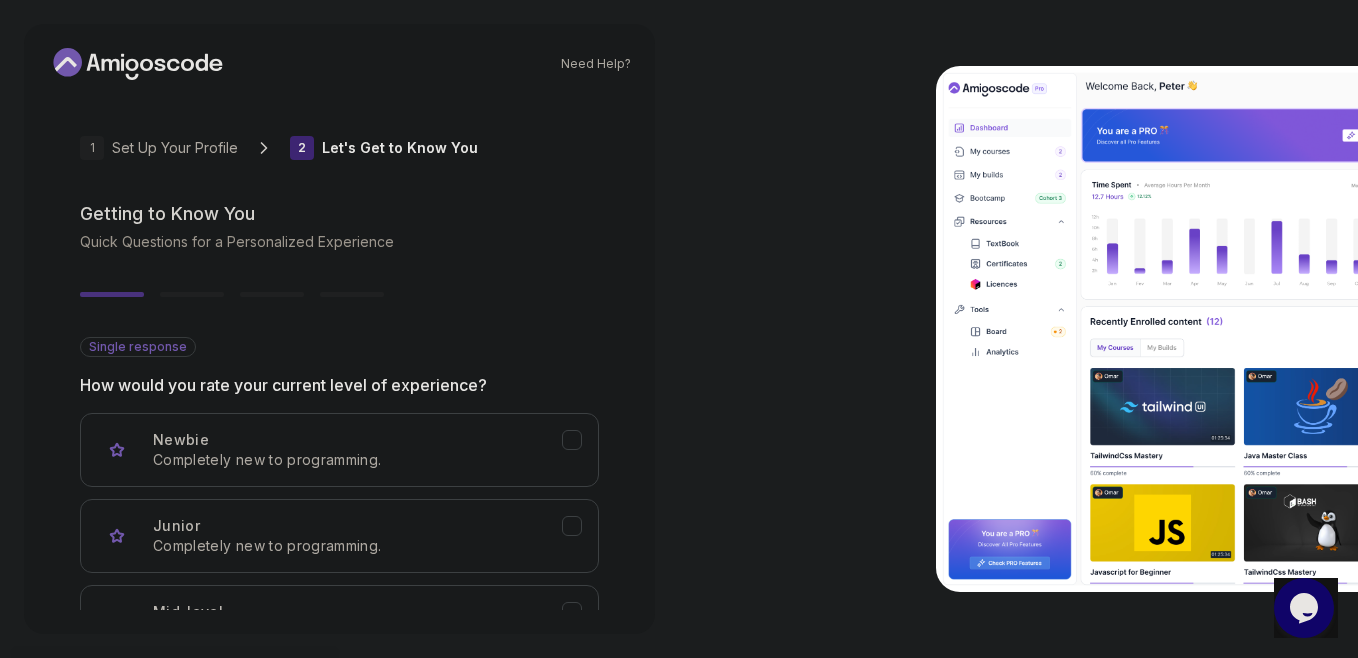 scroll, scrollTop: 239, scrollLeft: 0, axis: vertical 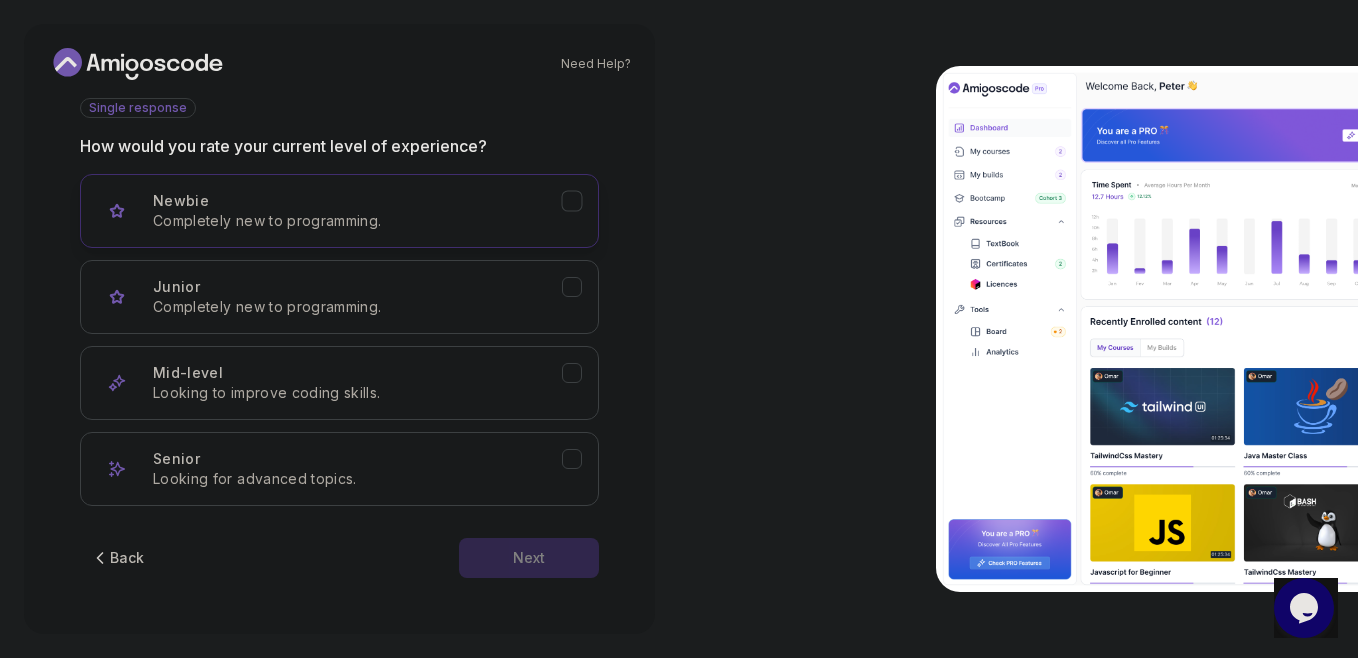 click 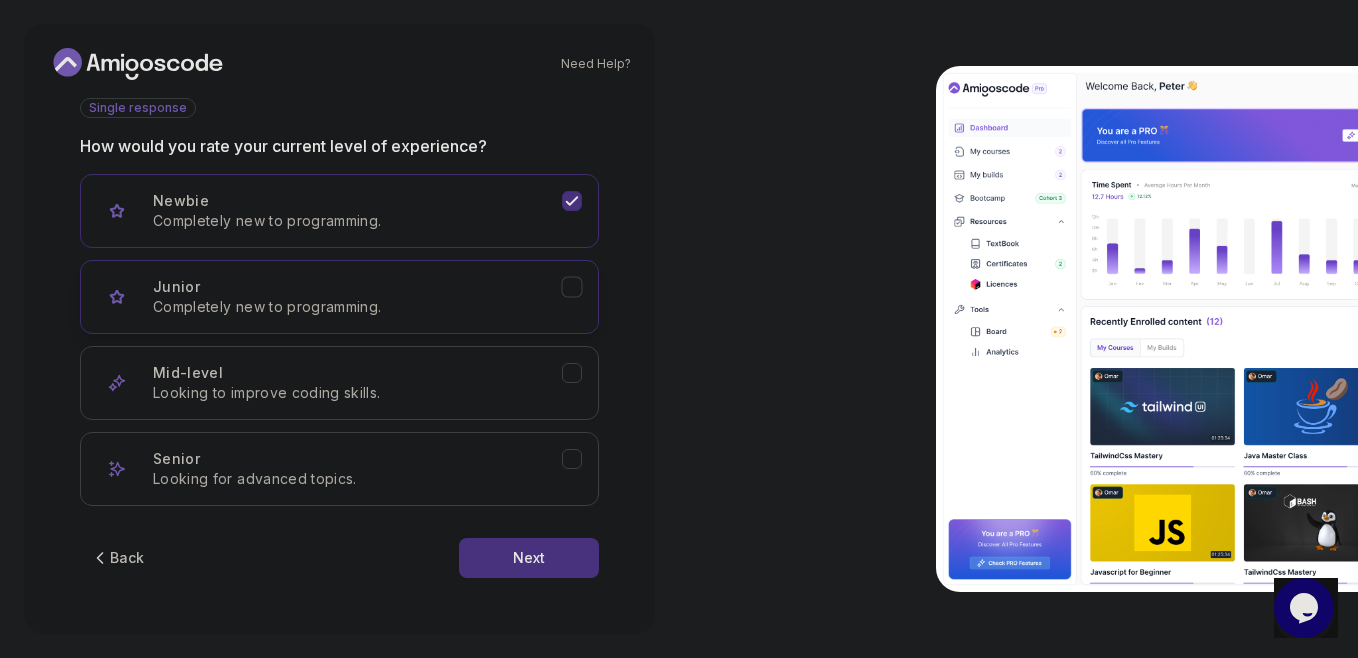 click 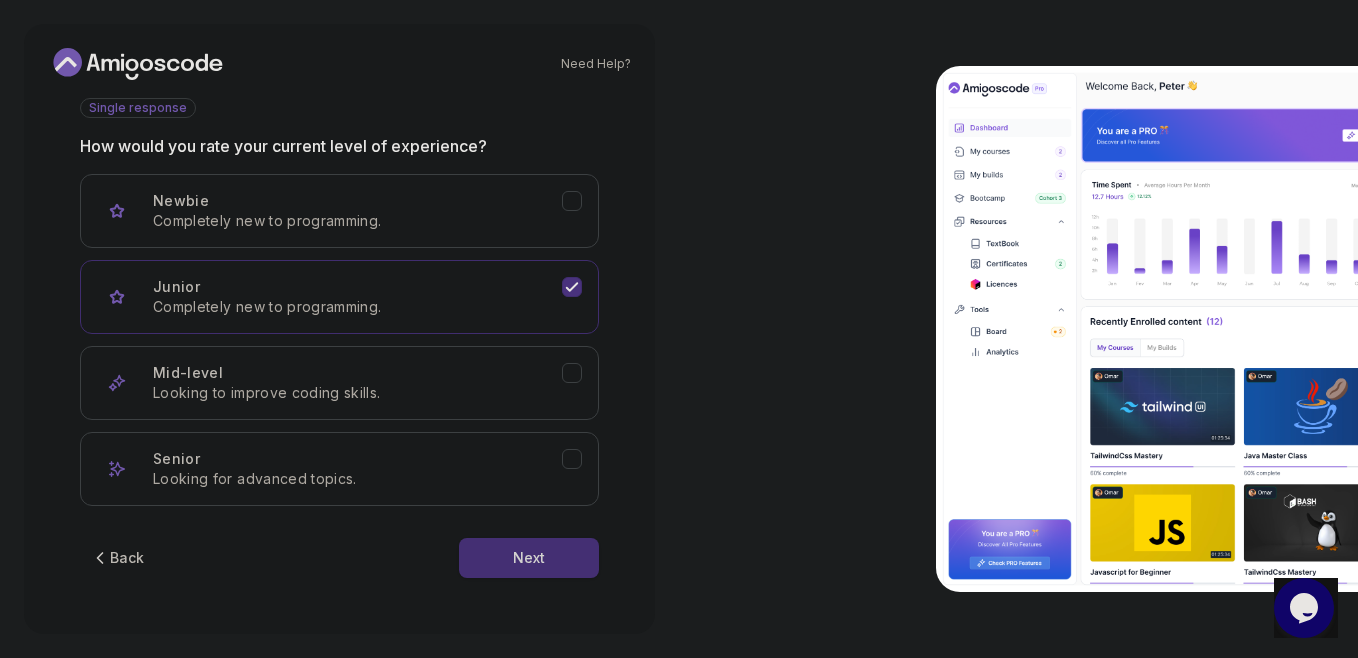 click on "Next" at bounding box center [529, 558] 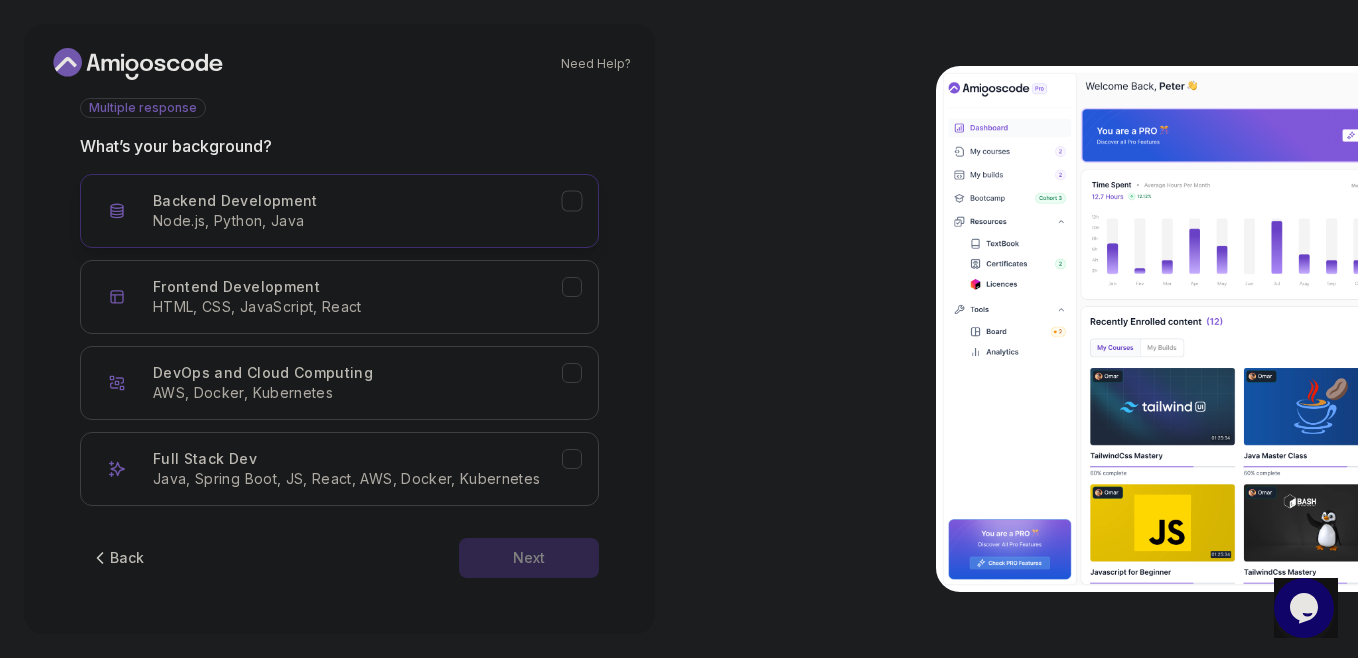click 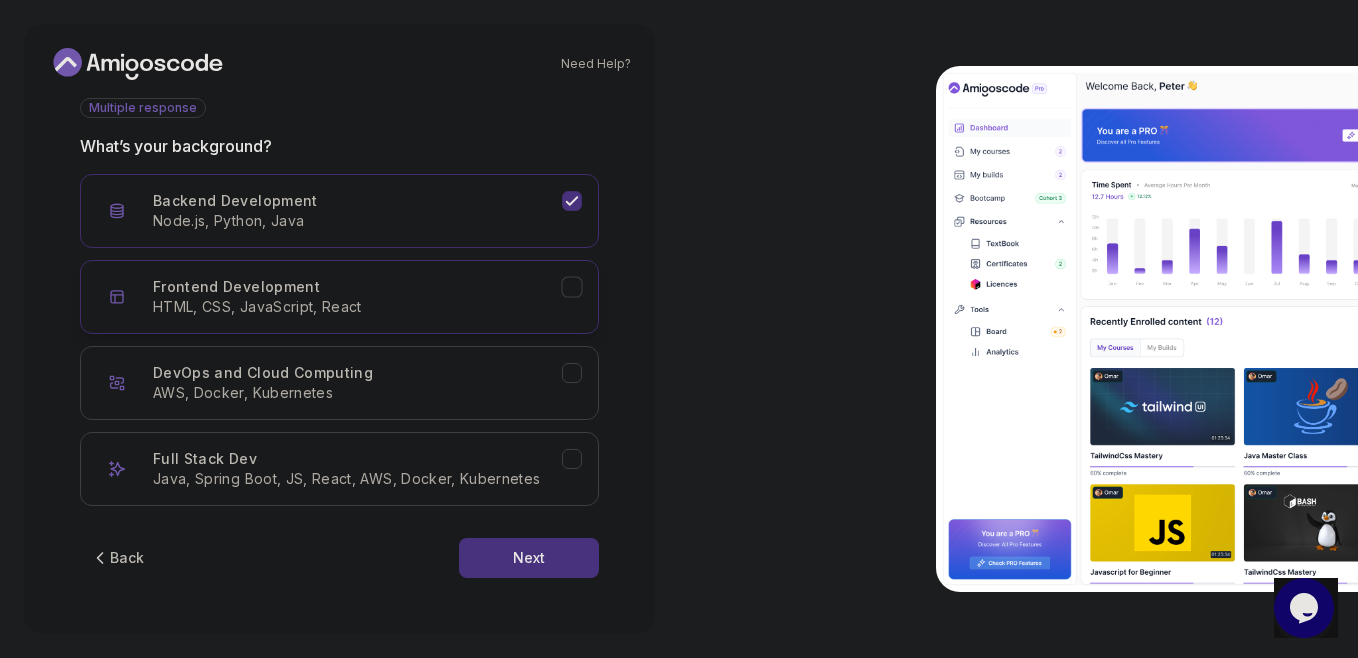 click on "Frontend Development HTML, CSS, JavaScript, React" at bounding box center [339, 297] 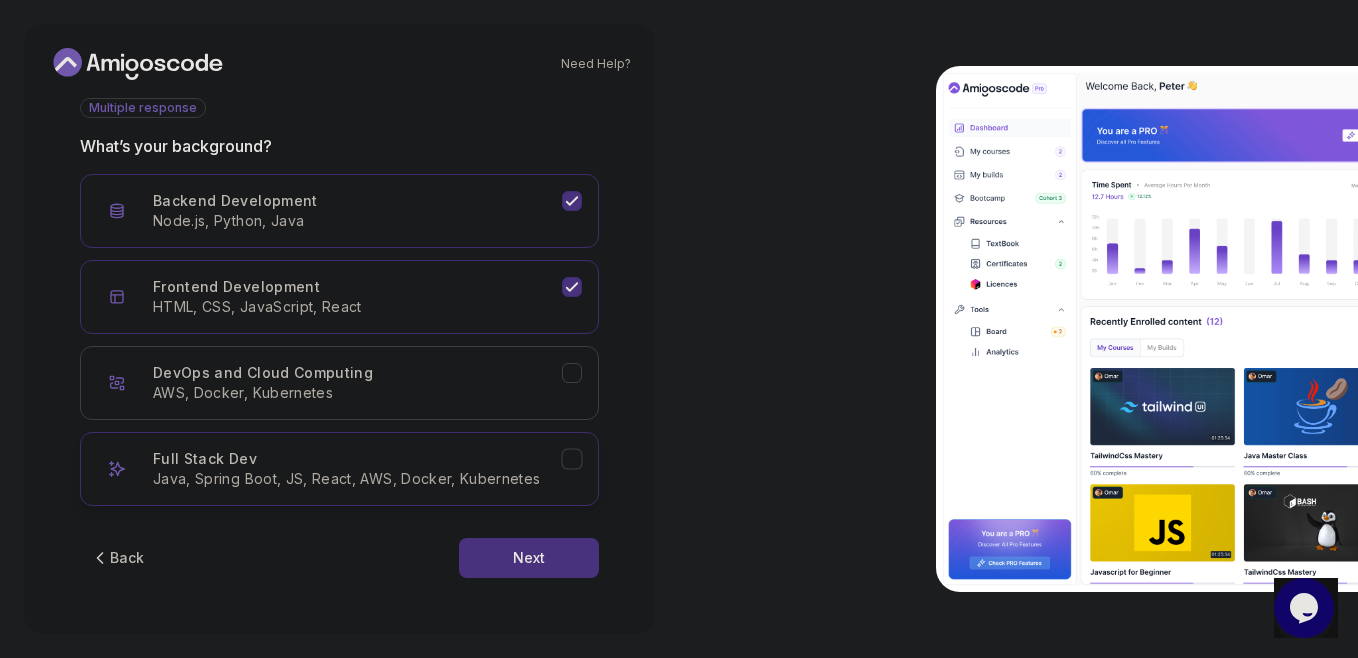 click 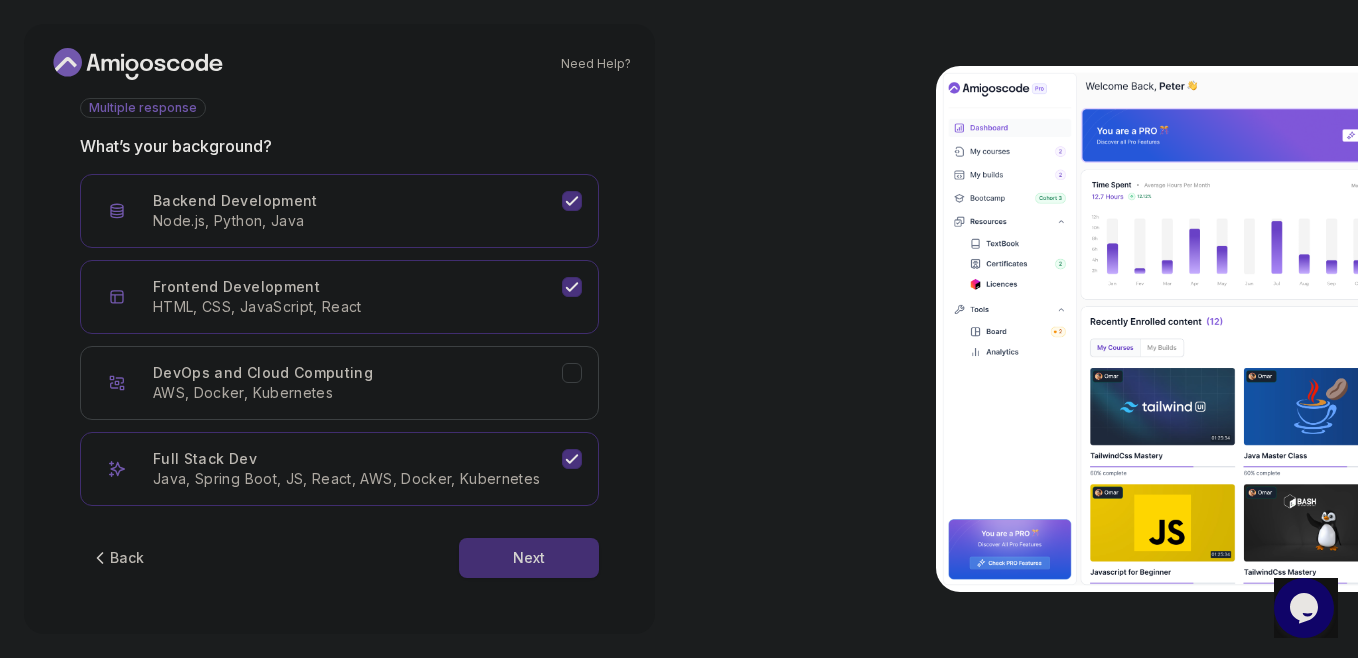 click on "Next" at bounding box center (529, 558) 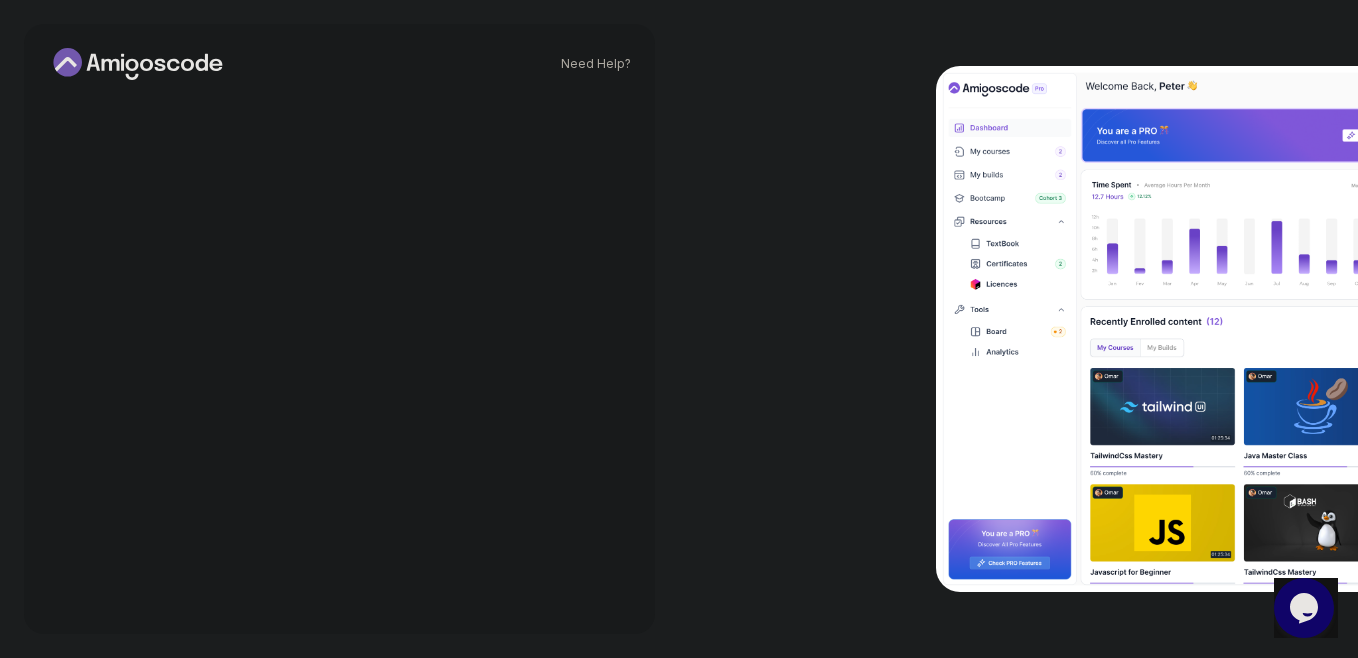 scroll, scrollTop: 215, scrollLeft: 0, axis: vertical 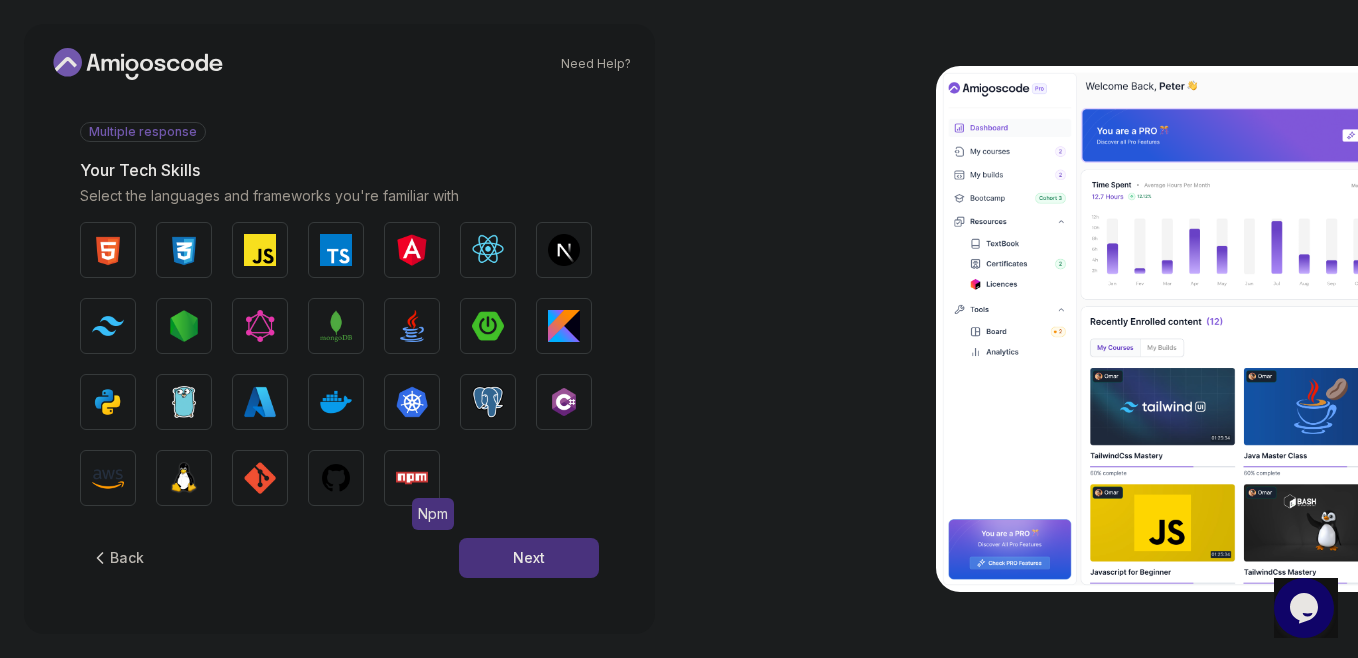 click on "Npm" at bounding box center (412, 478) 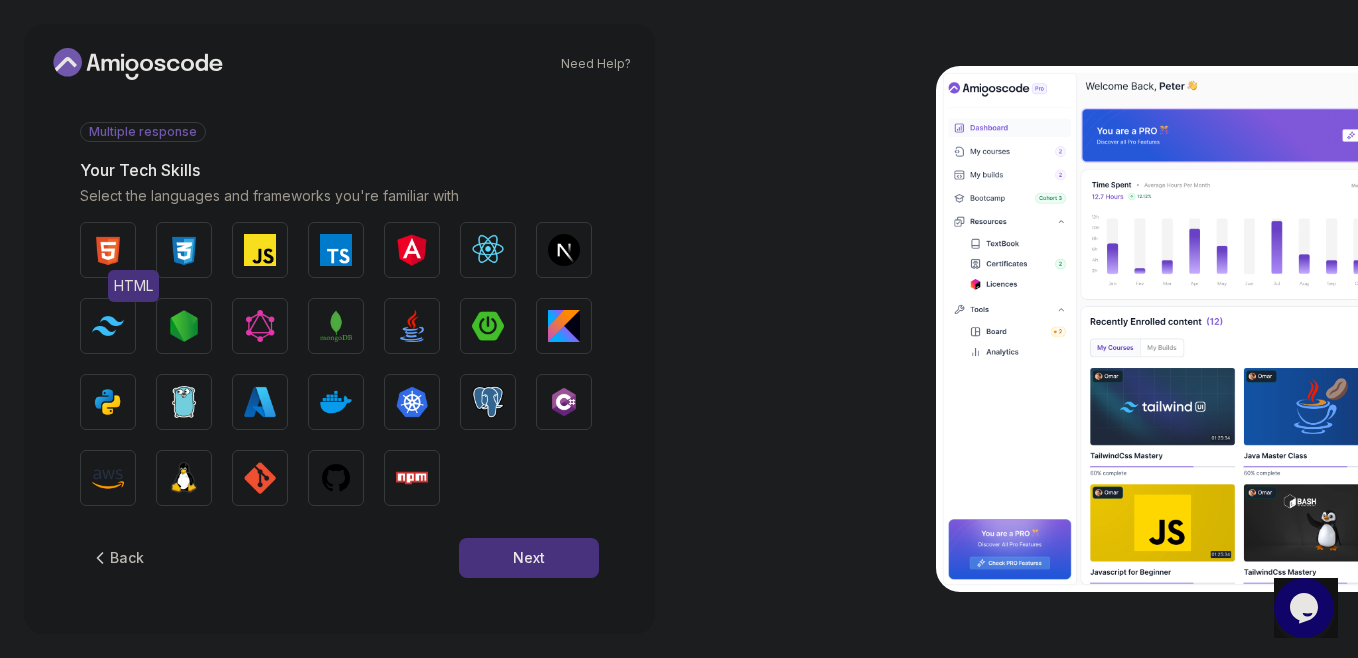 click at bounding box center [108, 250] 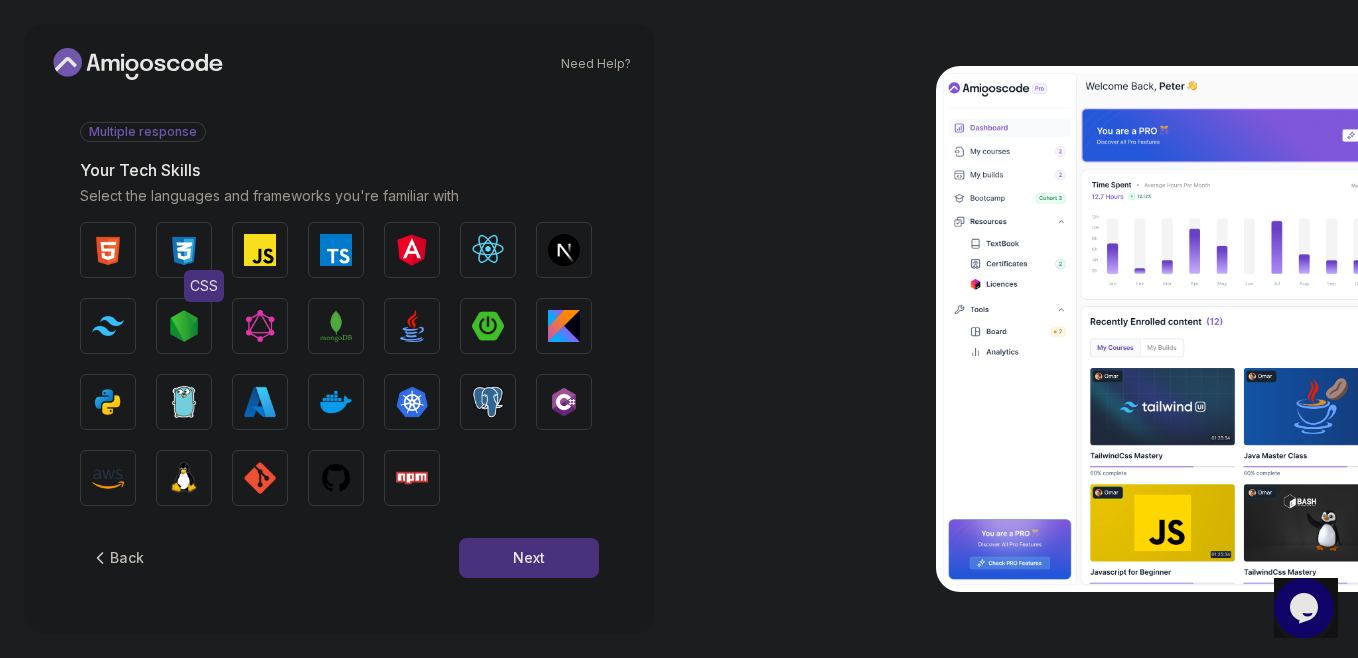 click at bounding box center [184, 250] 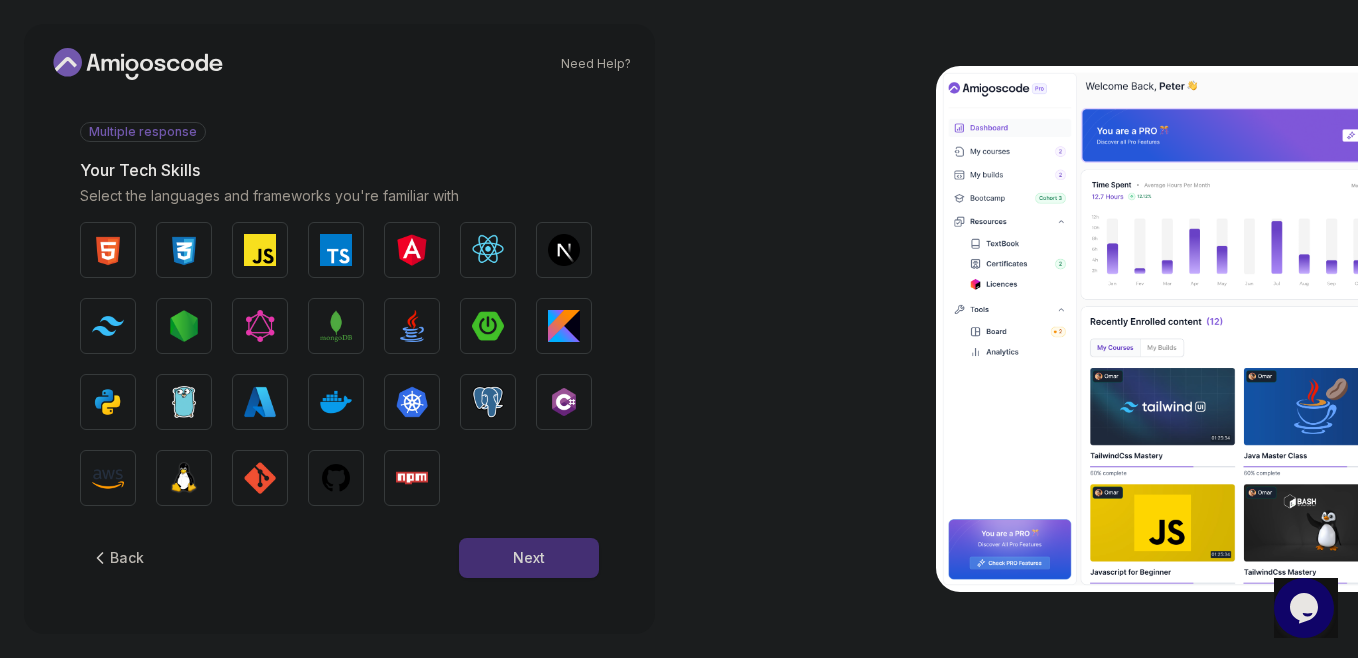 click on "Next" at bounding box center (529, 558) 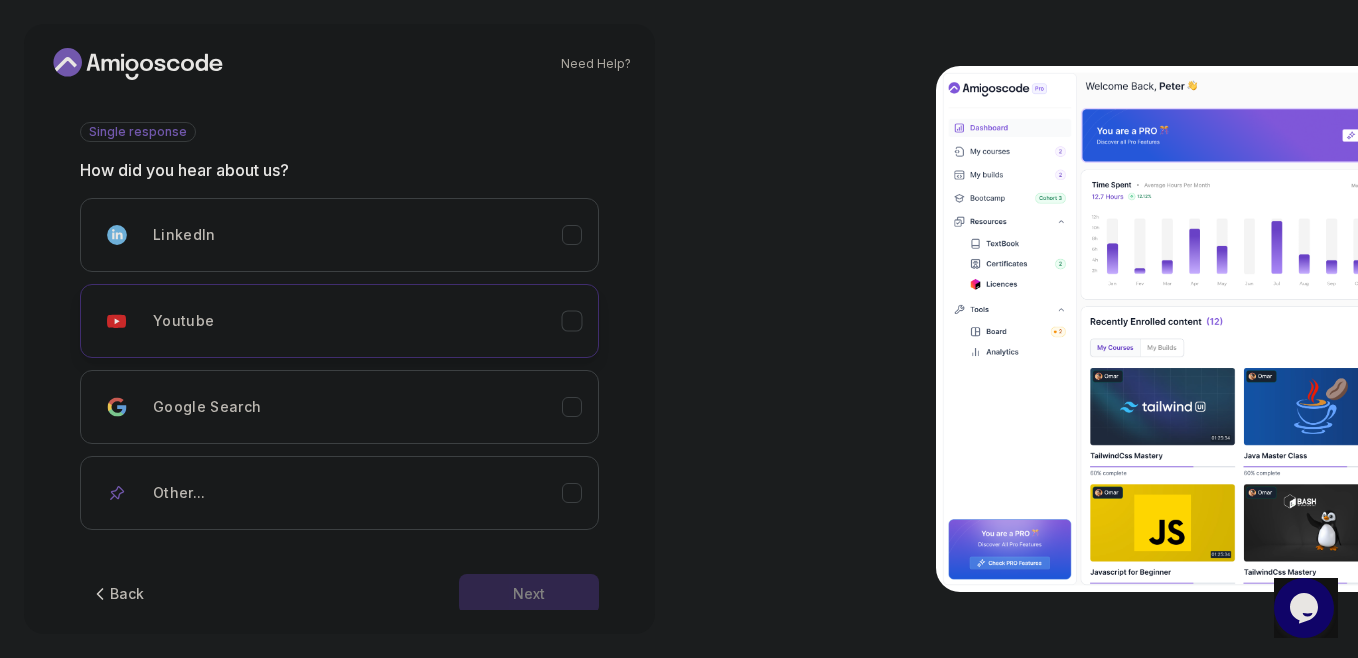 click on "Youtube" at bounding box center (339, 321) 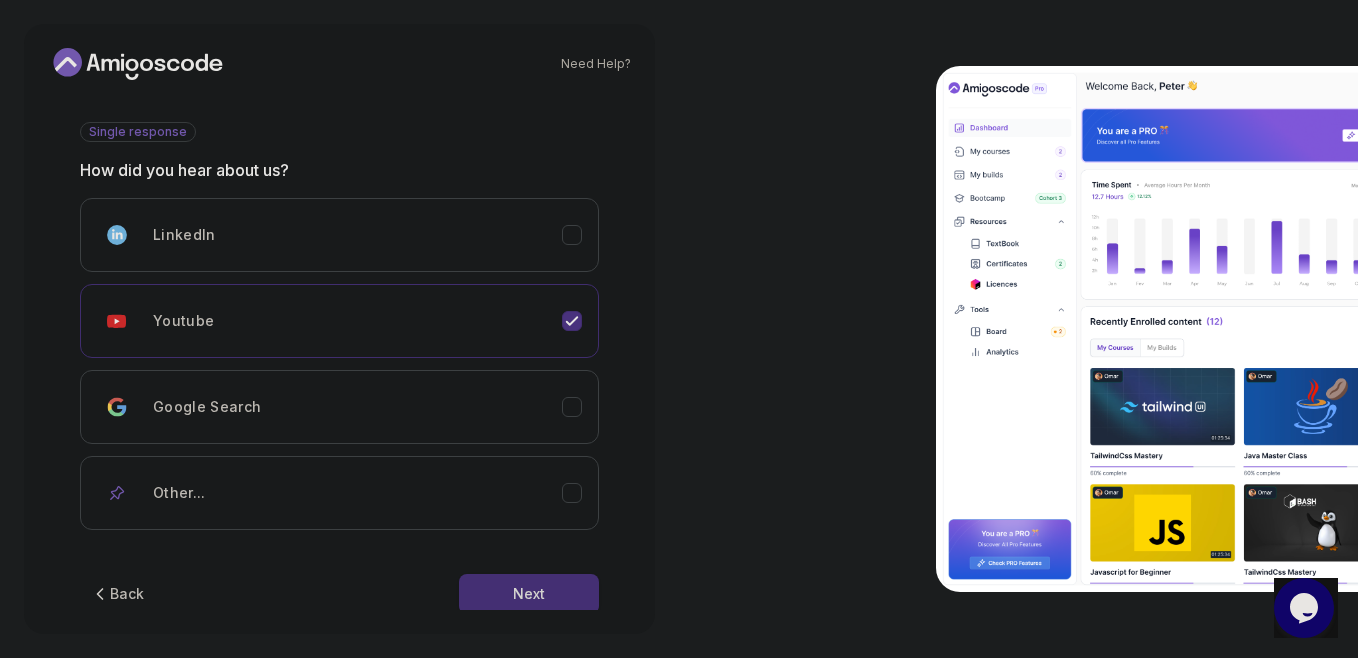 click on "Next" at bounding box center [529, 594] 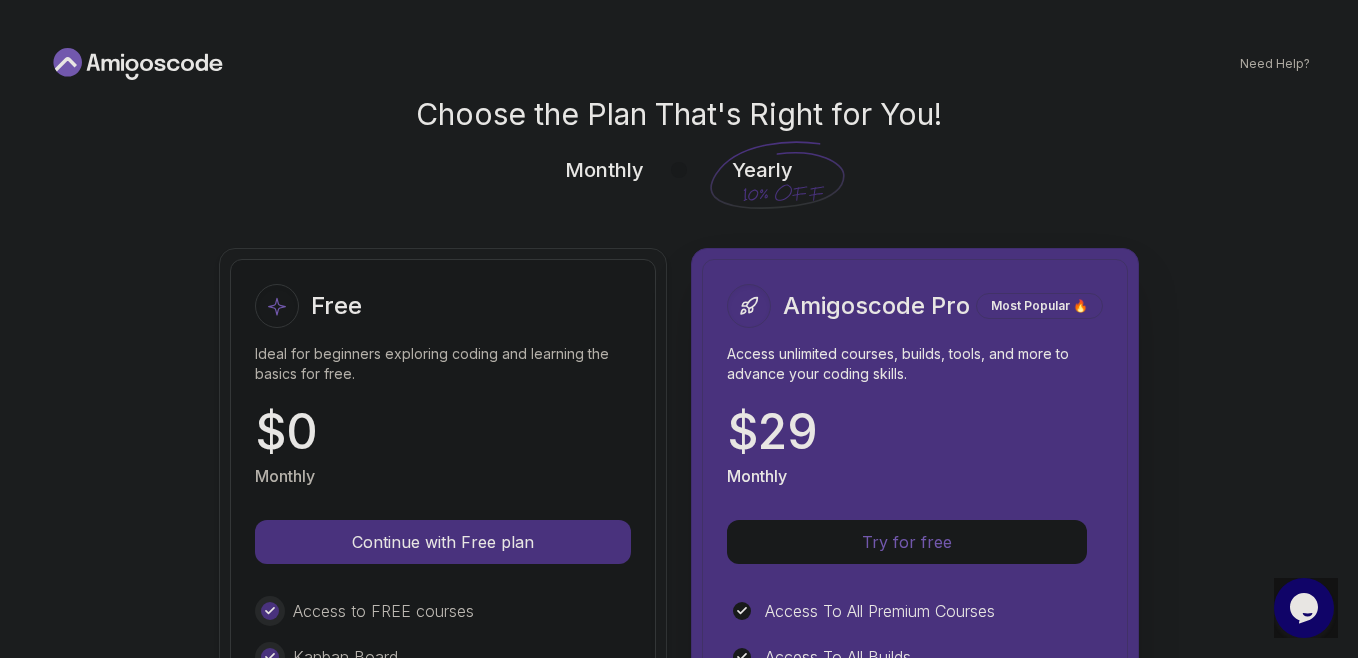 scroll, scrollTop: 0, scrollLeft: 0, axis: both 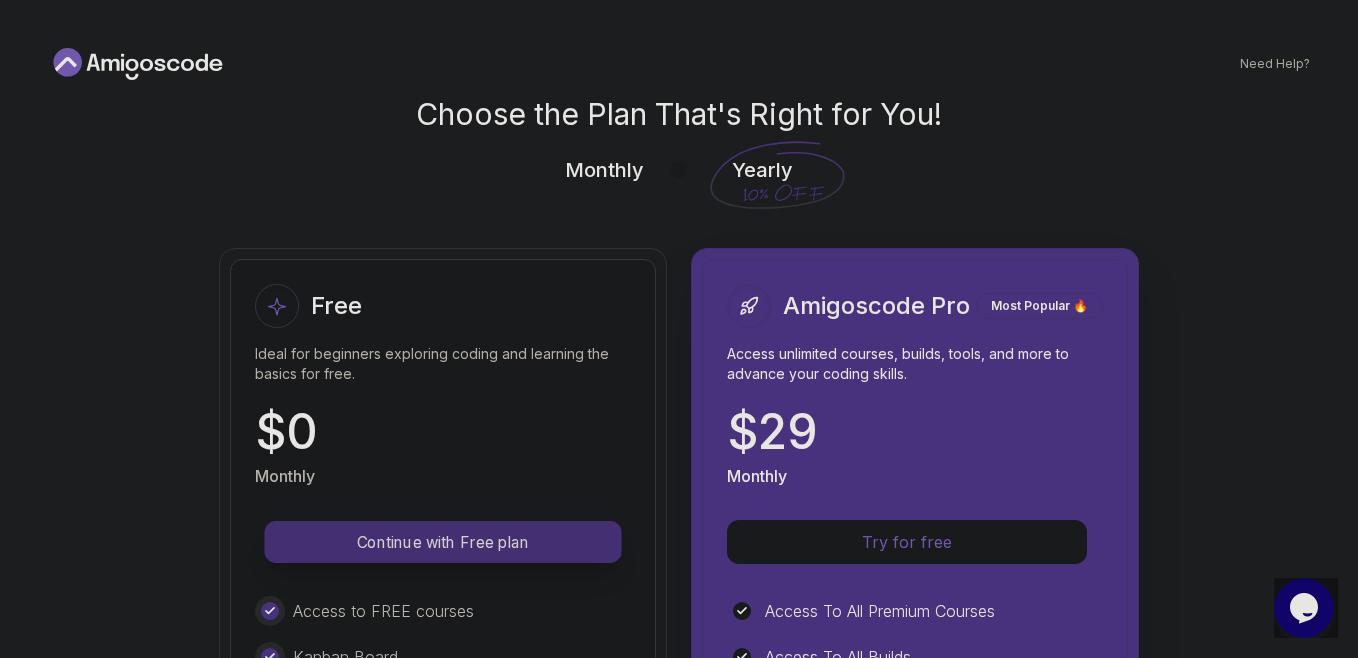 click on "Continue with Free plan" at bounding box center (443, 542) 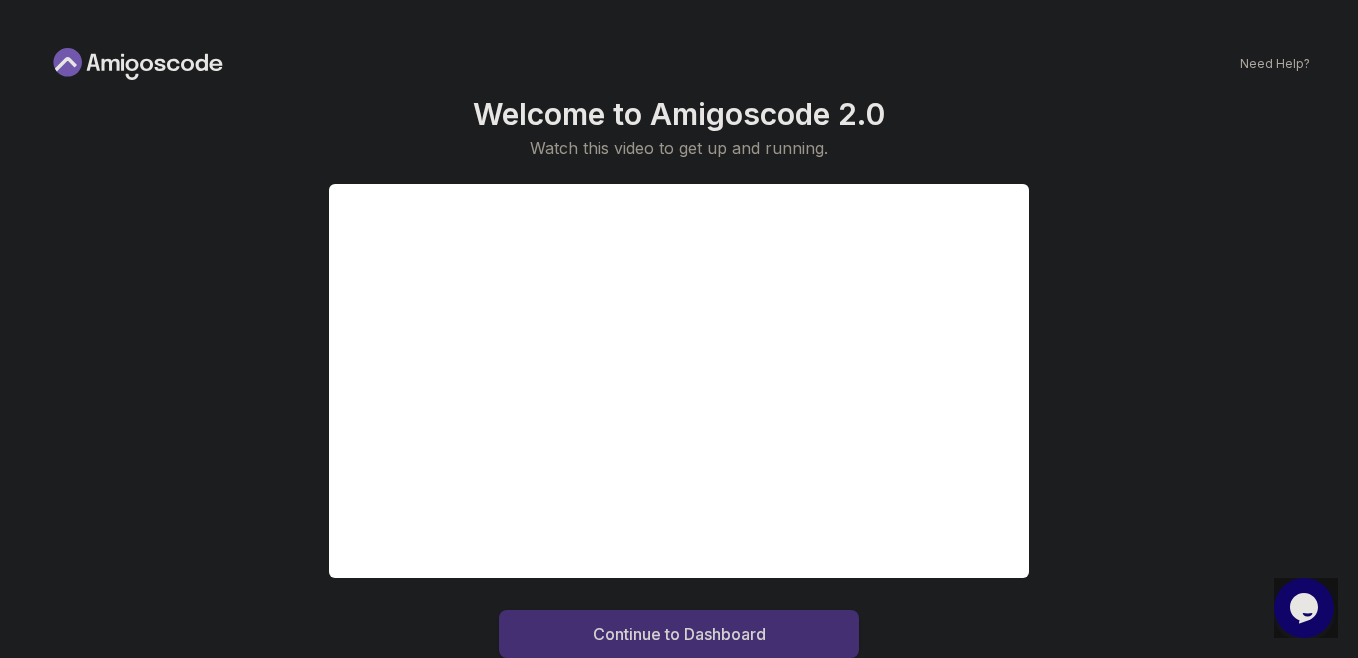 click on "Continue to Dashboard" at bounding box center [679, 634] 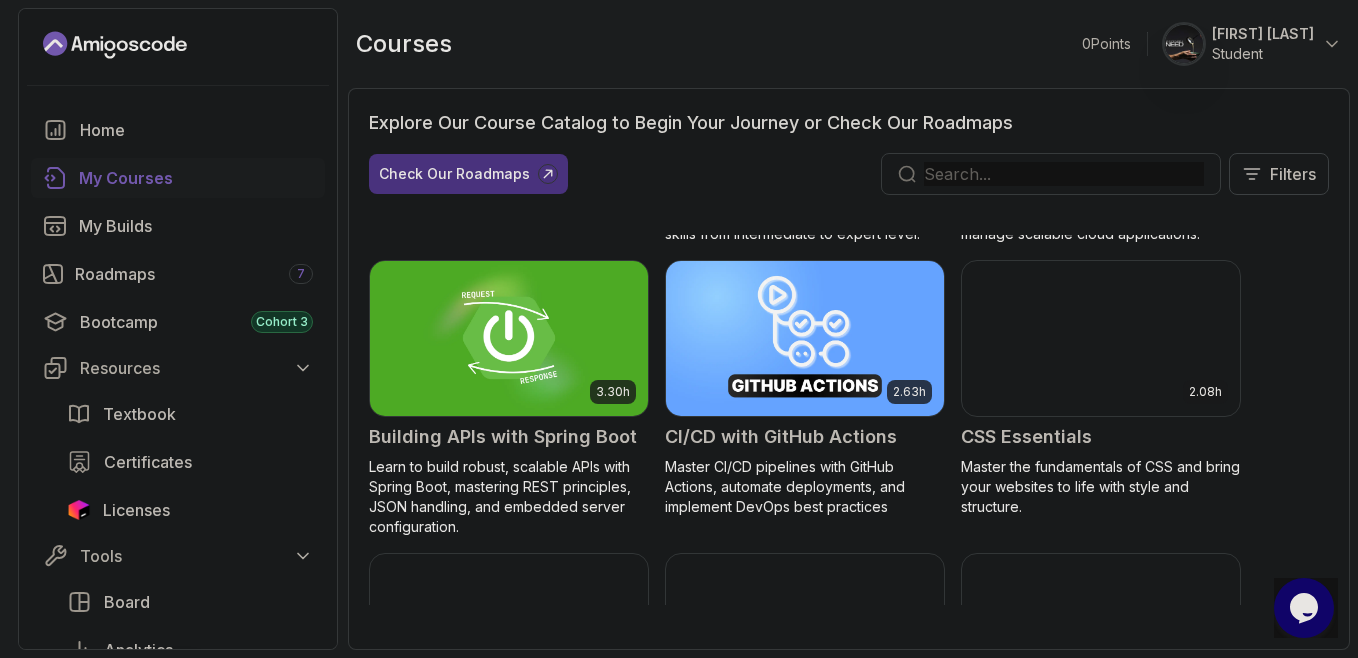 scroll, scrollTop: 0, scrollLeft: 0, axis: both 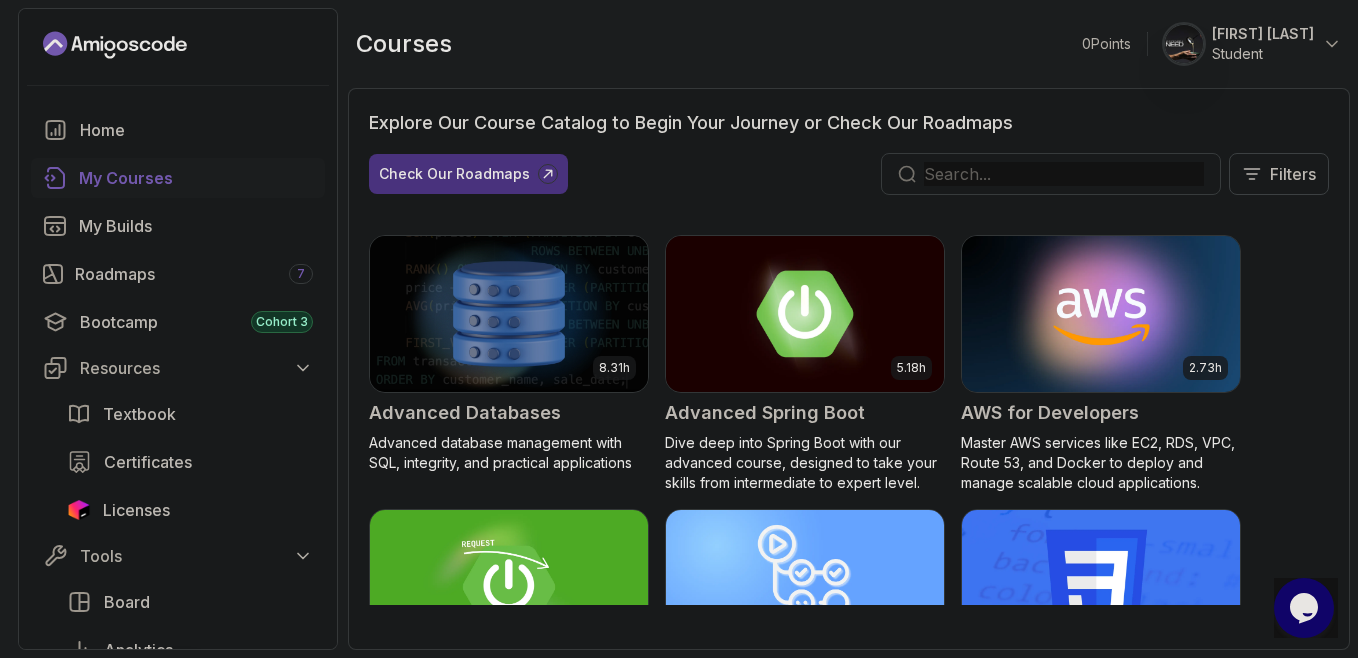 click at bounding box center [805, 313] 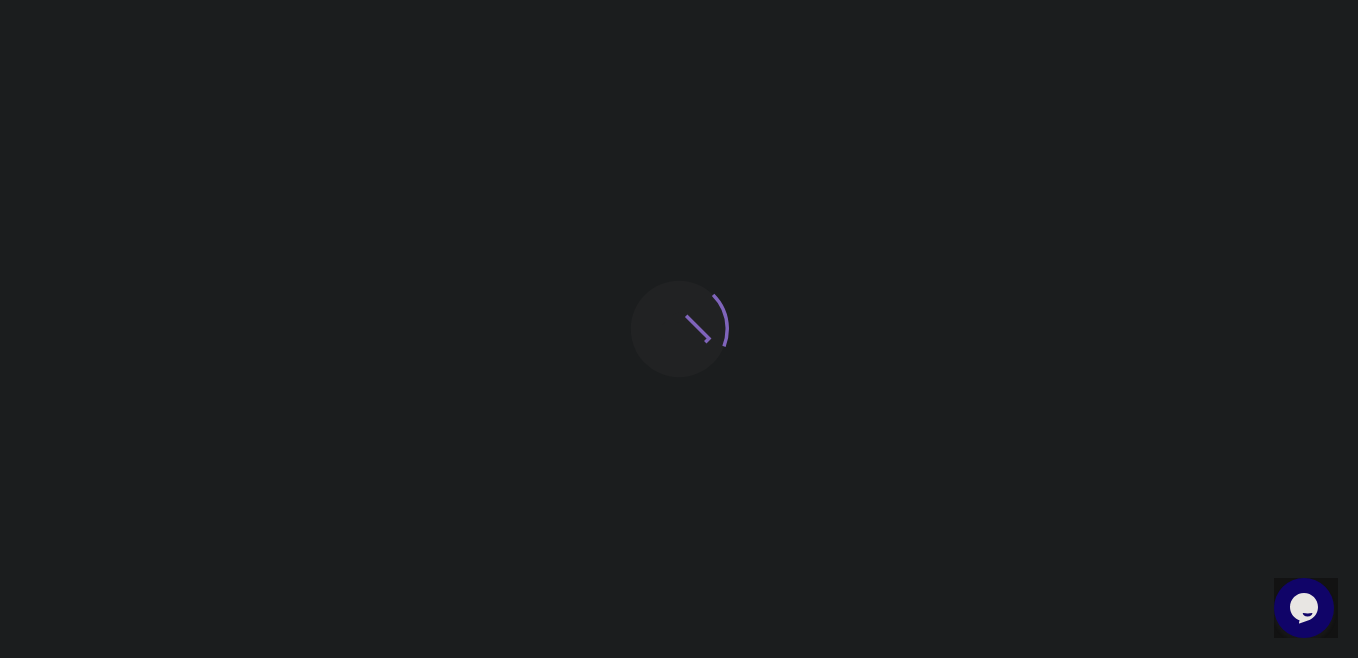 click at bounding box center (679, 329) 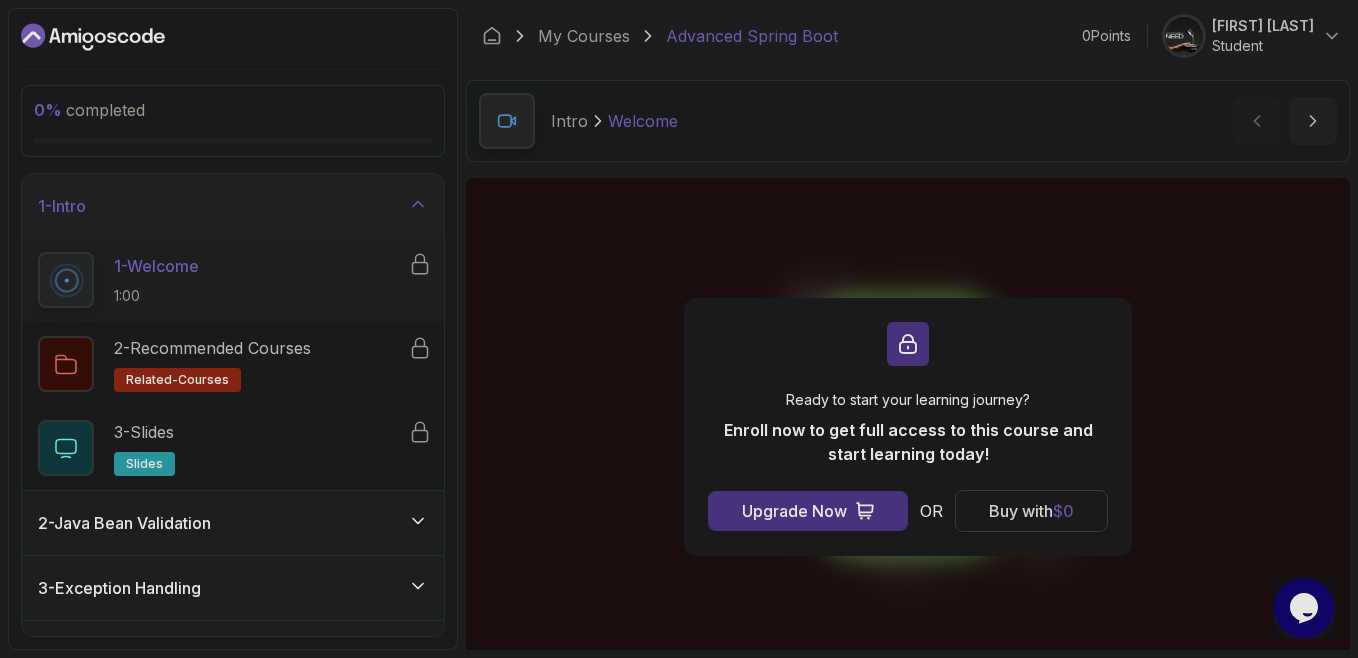 click on "Buy with  $ 0" at bounding box center [1031, 511] 